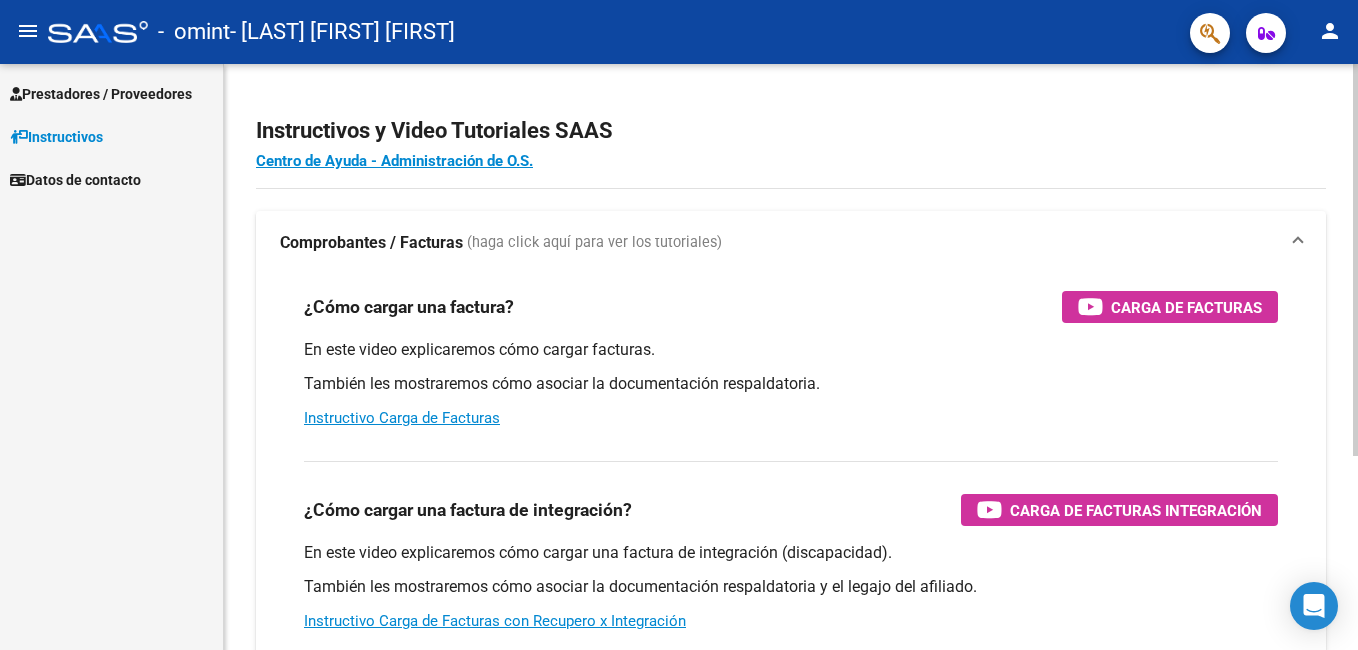 scroll, scrollTop: 0, scrollLeft: 0, axis: both 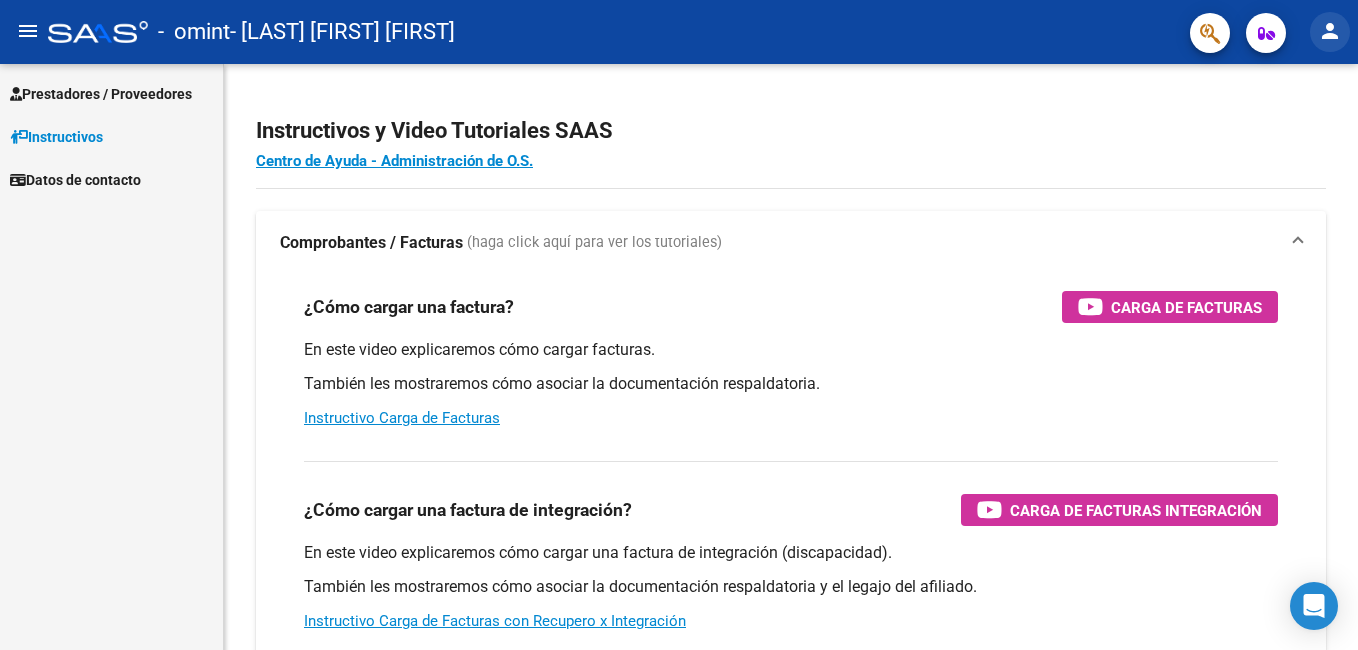 click on "person" 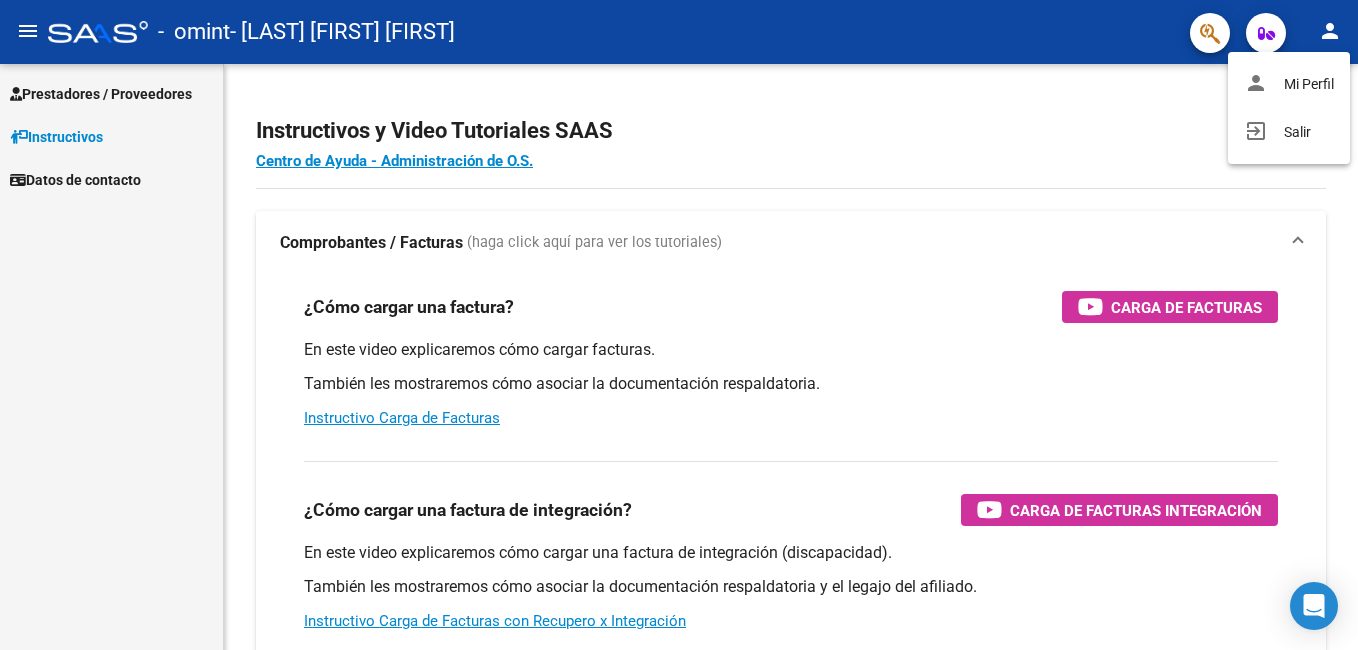 click at bounding box center [679, 325] 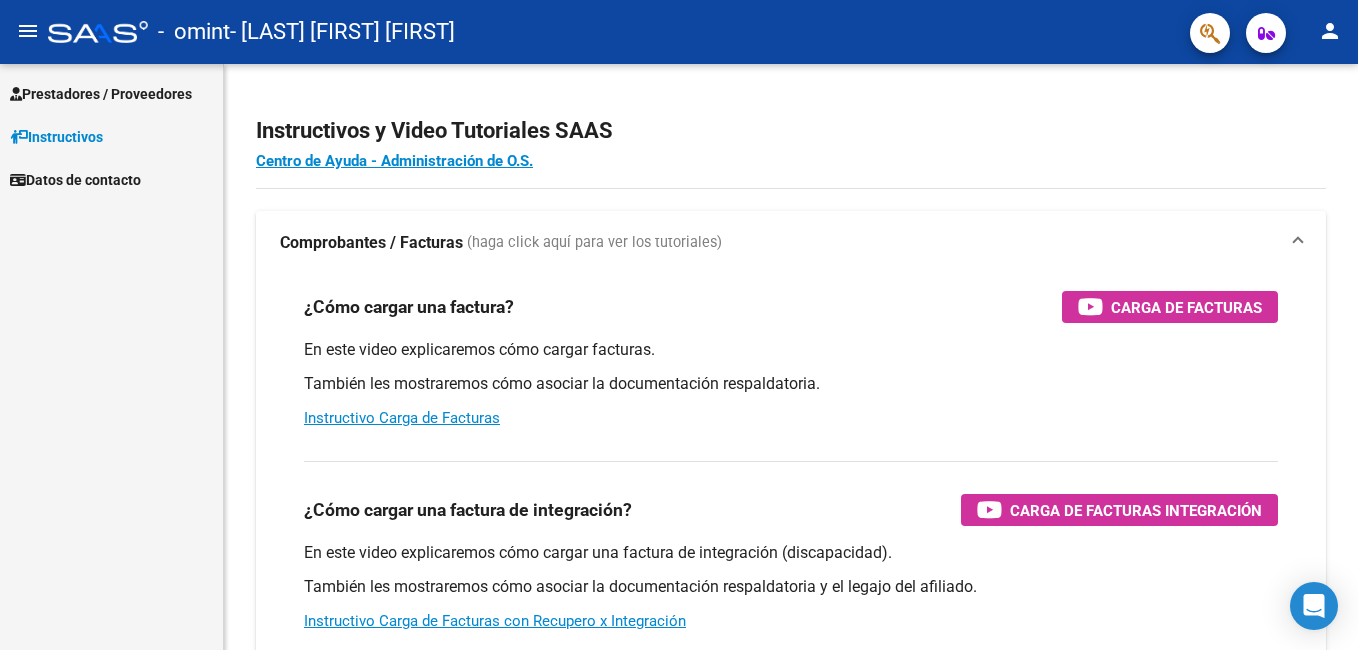 click on "Prestadores / Proveedores" at bounding box center (101, 94) 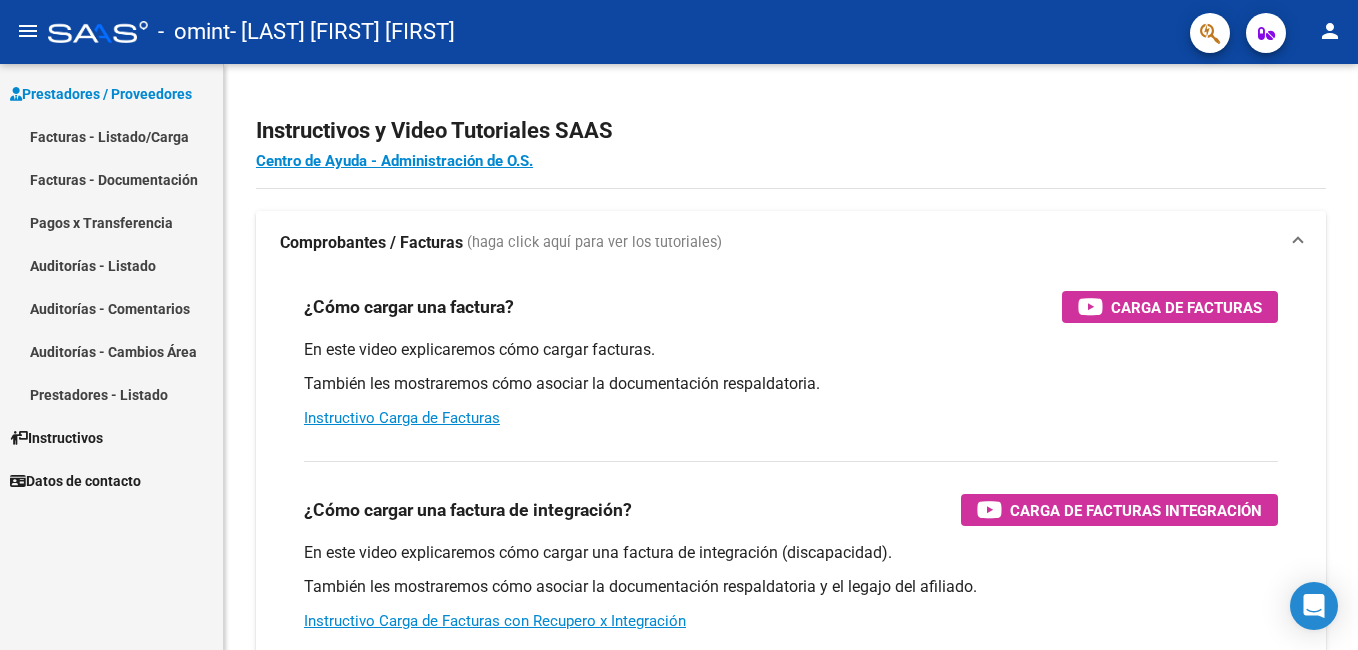 click on "Facturas - Listado/Carga" at bounding box center [111, 136] 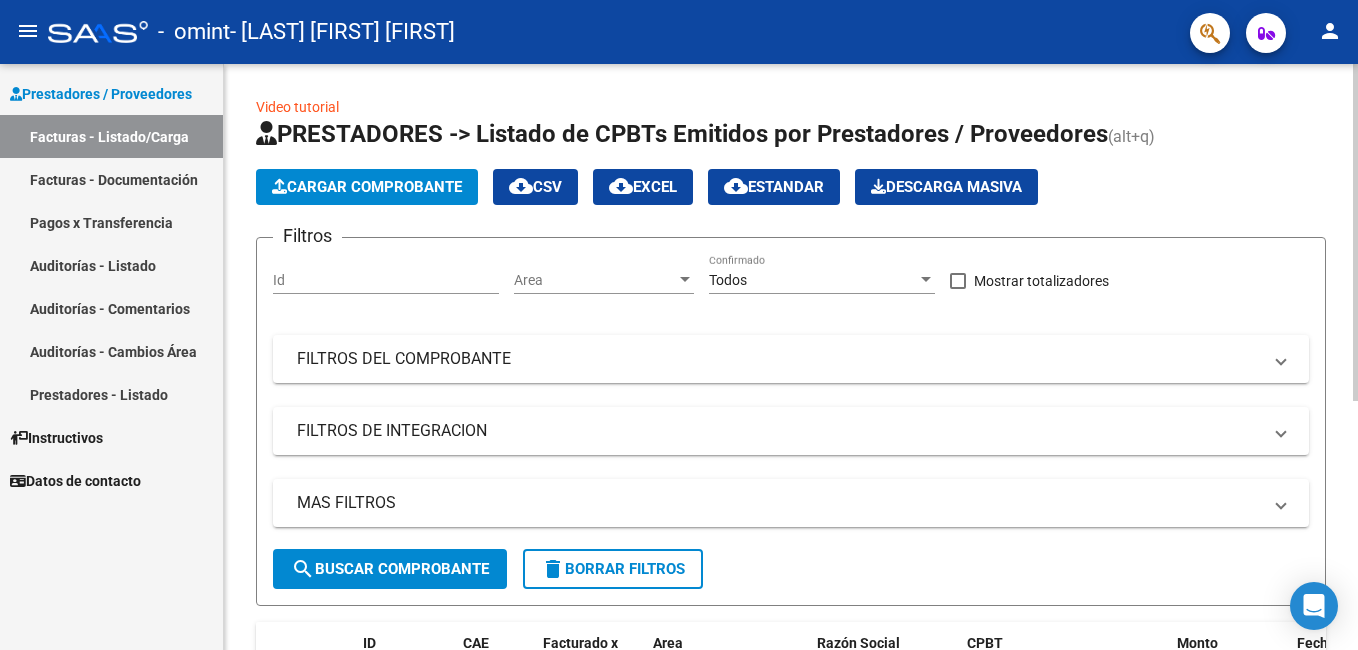 click on "Cargar Comprobante" 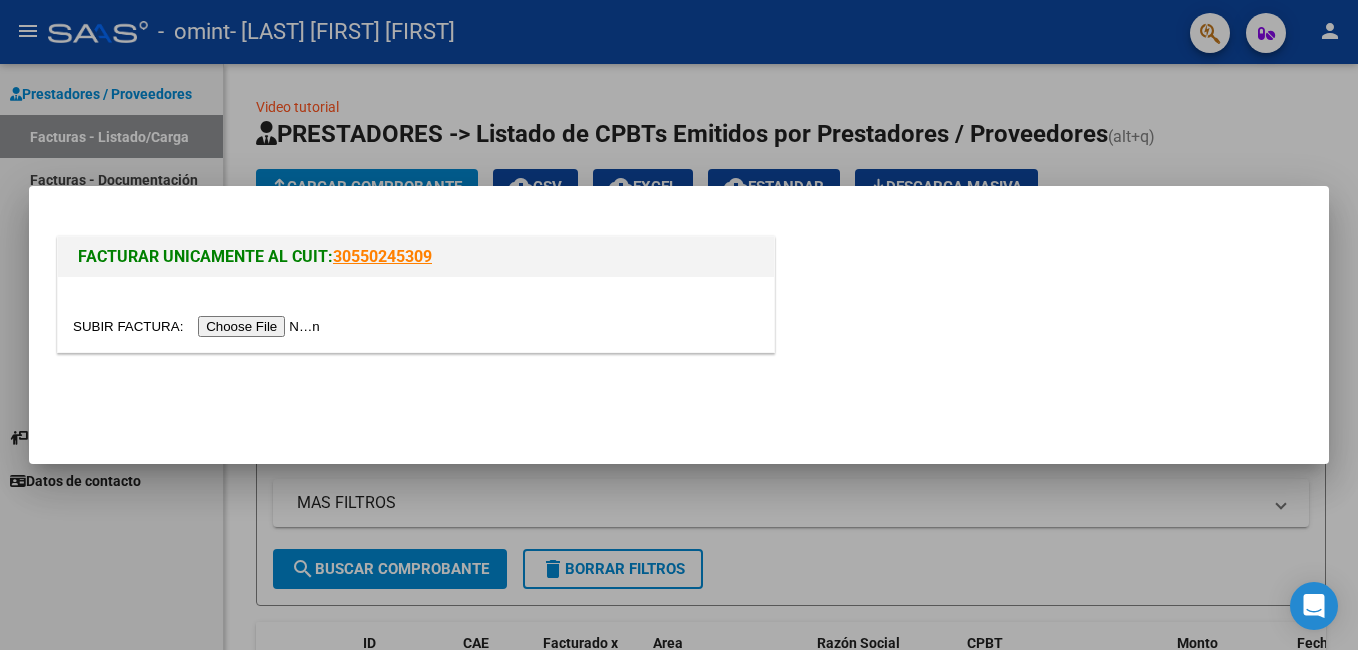 click at bounding box center [199, 326] 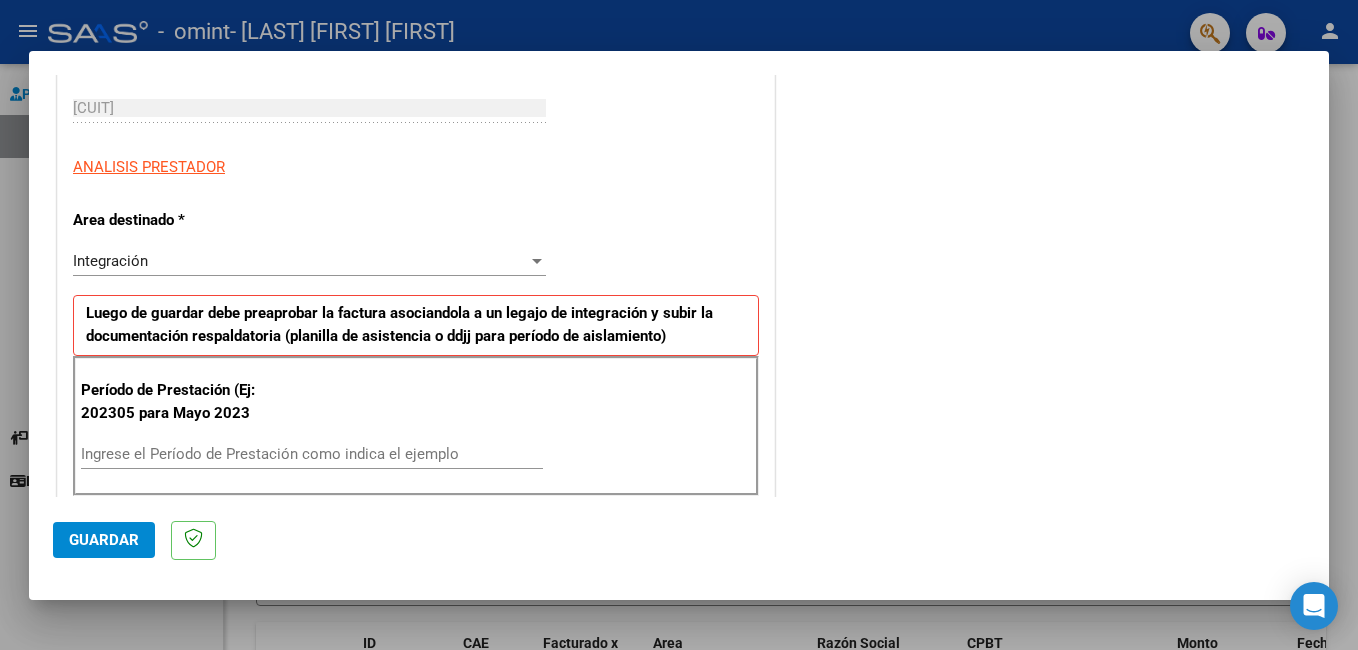 scroll, scrollTop: 400, scrollLeft: 0, axis: vertical 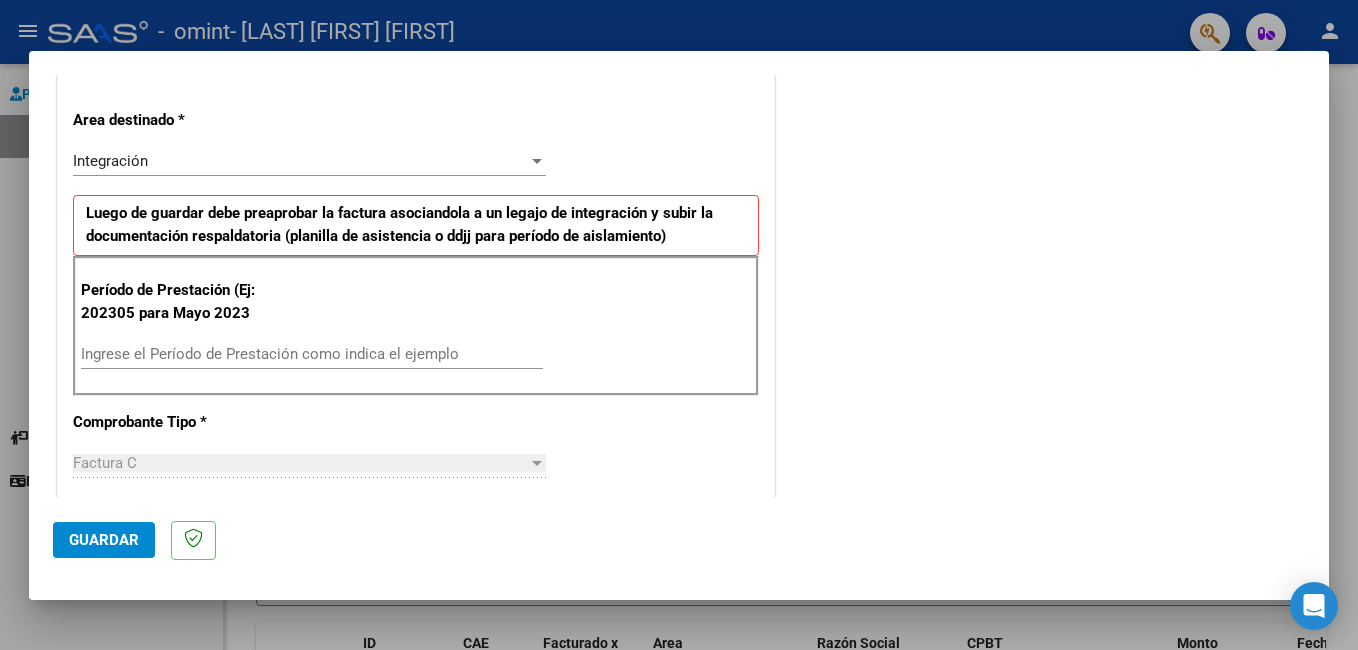 click on "Ingrese el Período de Prestación como indica el ejemplo" at bounding box center [312, 354] 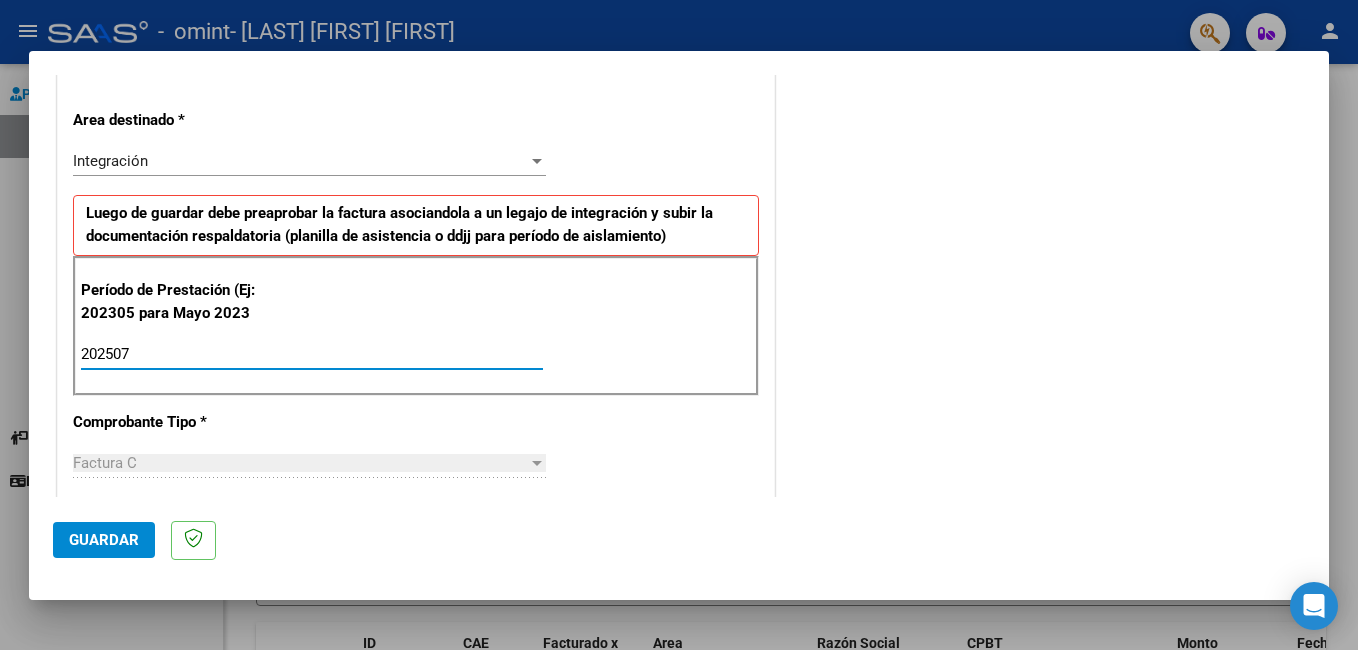 type on "202507" 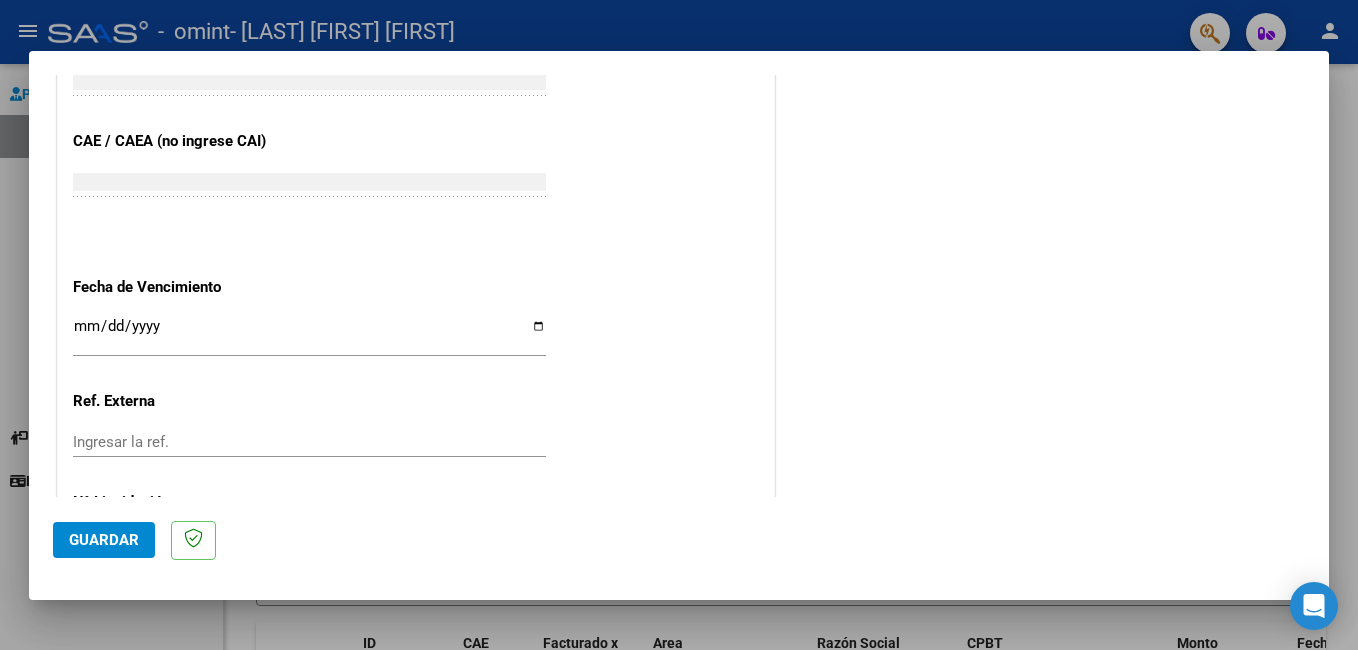 scroll, scrollTop: 1000, scrollLeft: 0, axis: vertical 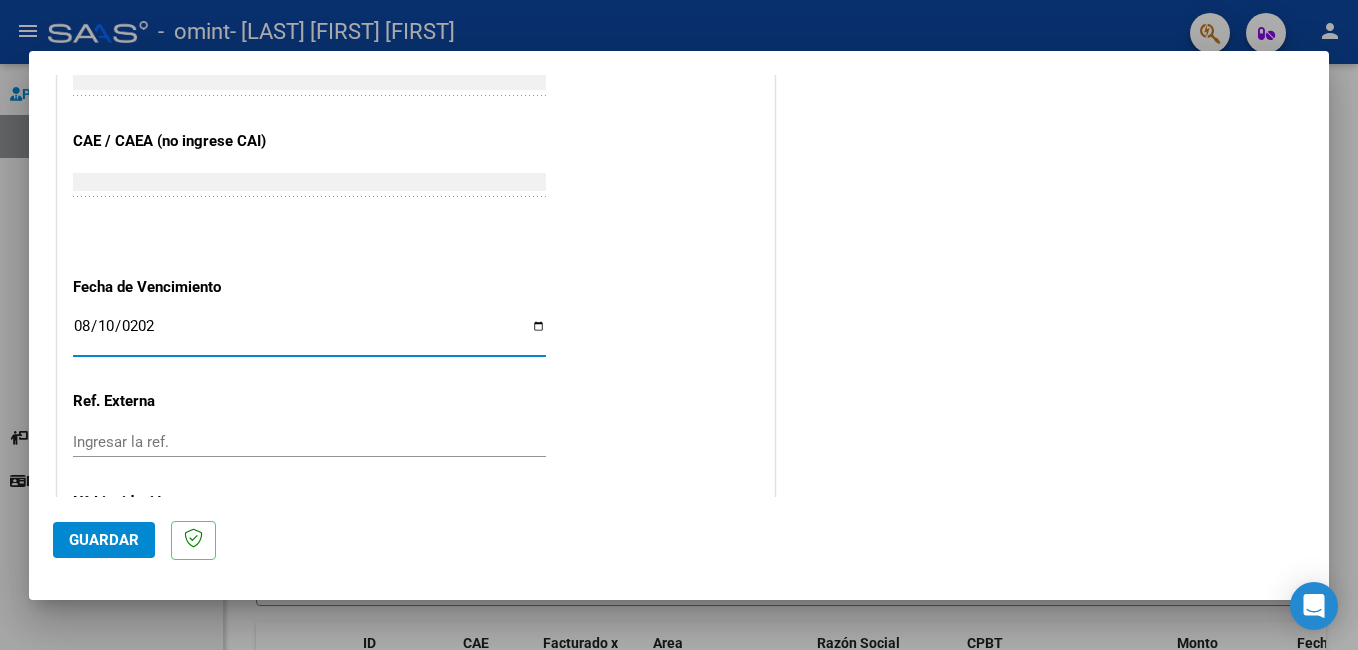 type on "2025-08-10" 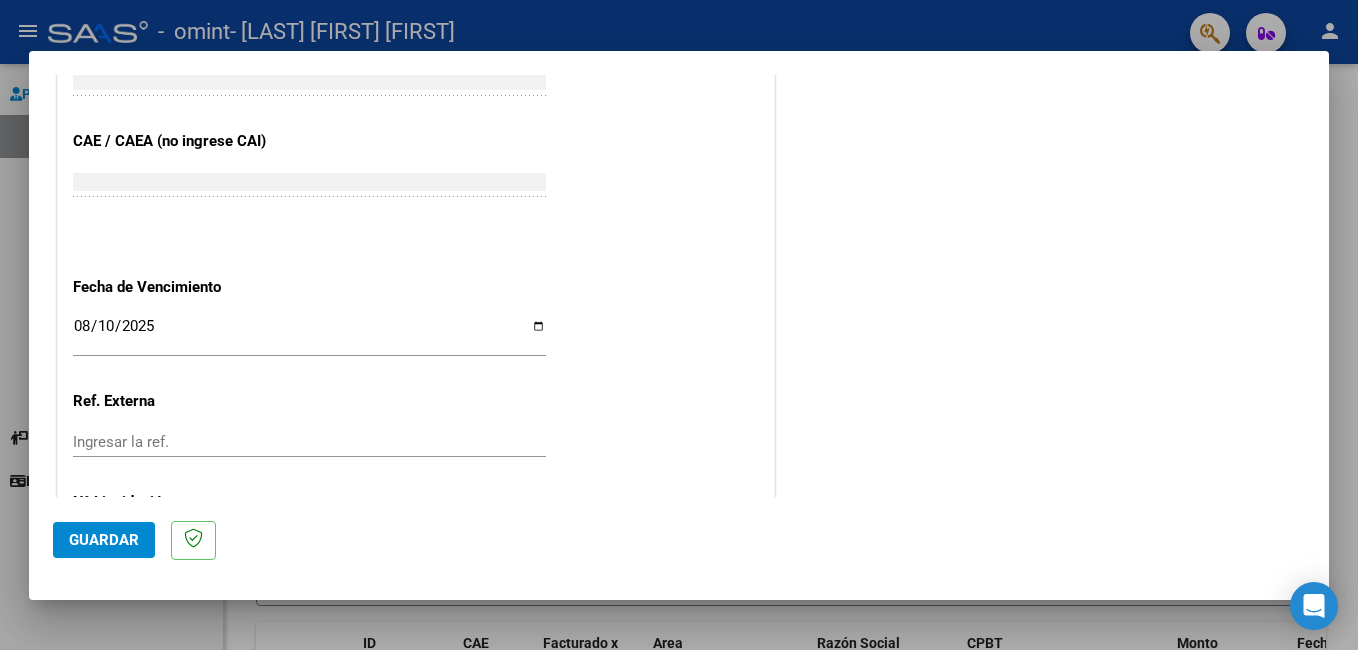 click on "CUIT  *   [CUIT] Ingresar CUIT  ANALISIS PRESTADOR  Area destinado * Integración Seleccionar Area Luego de guardar debe preaprobar la factura asociandola a un legajo de integración y subir la documentación respaldatoria (planilla de asistencia o ddjj para período de aislamiento)  Período de Prestación (Ej: 202305 para Mayo 2023    [PERIOD] Ingrese el Período de Prestación como indica el ejemplo   Comprobante Tipo * Factura C Seleccionar Tipo Punto de Venta  *   1 Ingresar el Nro.  Número  *   451 Ingresar el Nro.  Monto  *   $ 98.964,88 Ingresar el monto  Fecha del Cpbt.  *   [DATE] Ingresar la fecha  CAE / CAEA (no ingrese CAI)    [CAE] Ingresar el CAE o CAEA (no ingrese CAI)  Fecha de Vencimiento    [DATE] Ingresar la fecha  Ref. Externa    Ingresar la ref.  N° Liquidación    Ingresar el N° Liquidación" at bounding box center [416, -142] 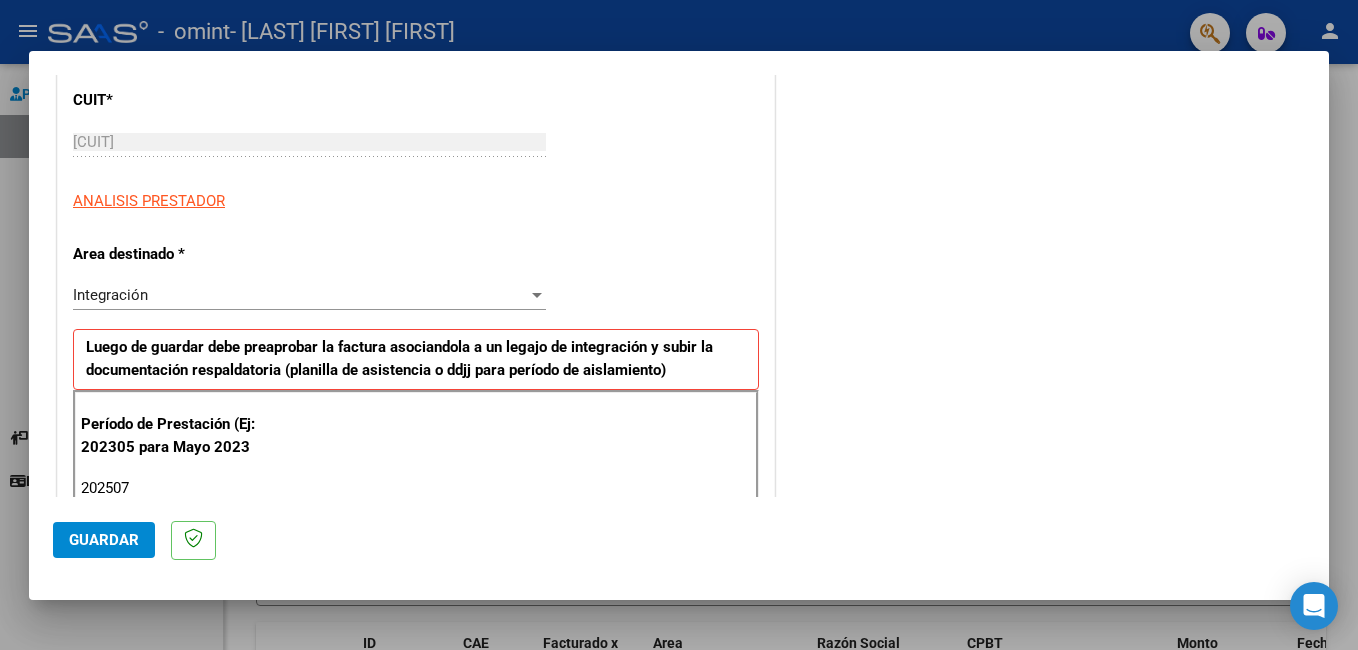 scroll, scrollTop: 300, scrollLeft: 0, axis: vertical 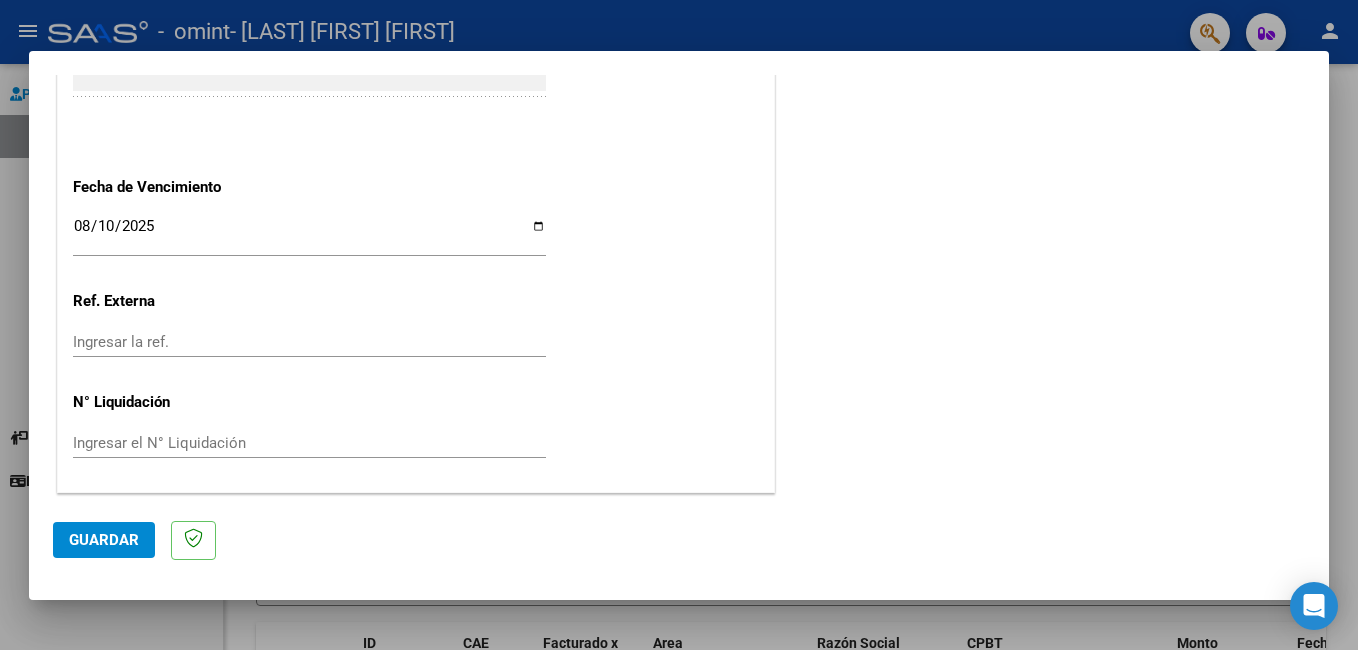 click on "Guardar" 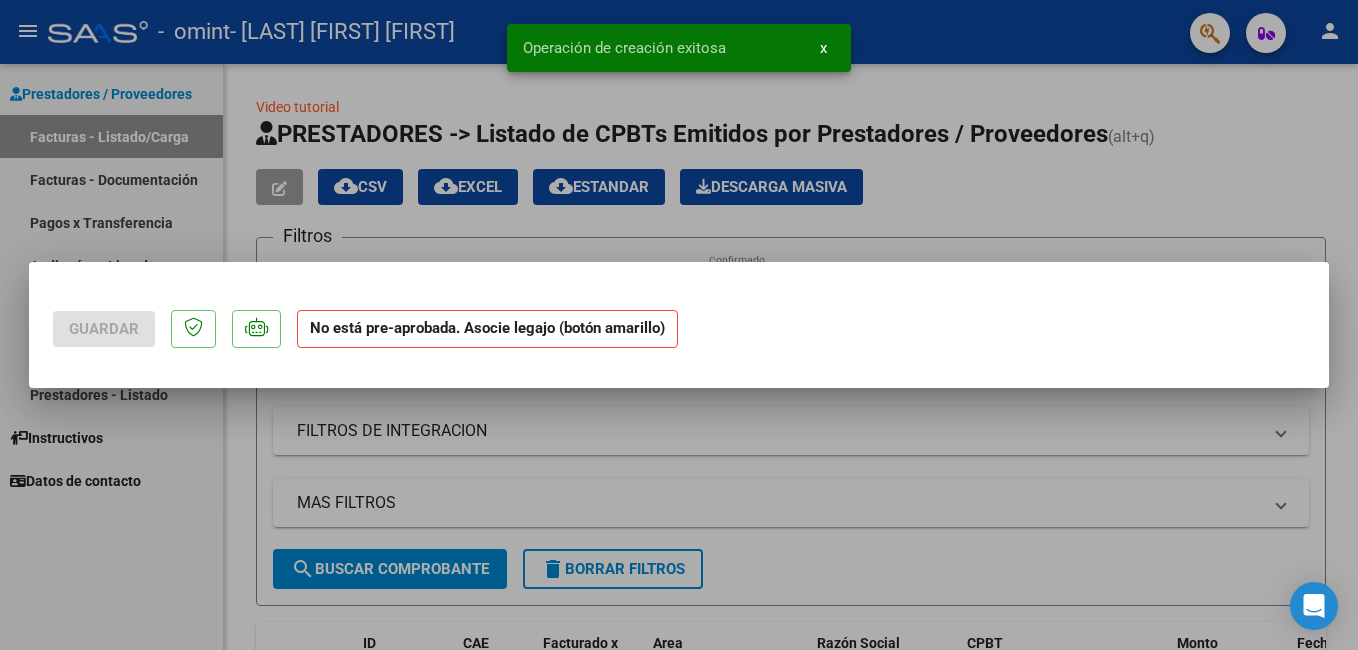 scroll, scrollTop: 0, scrollLeft: 0, axis: both 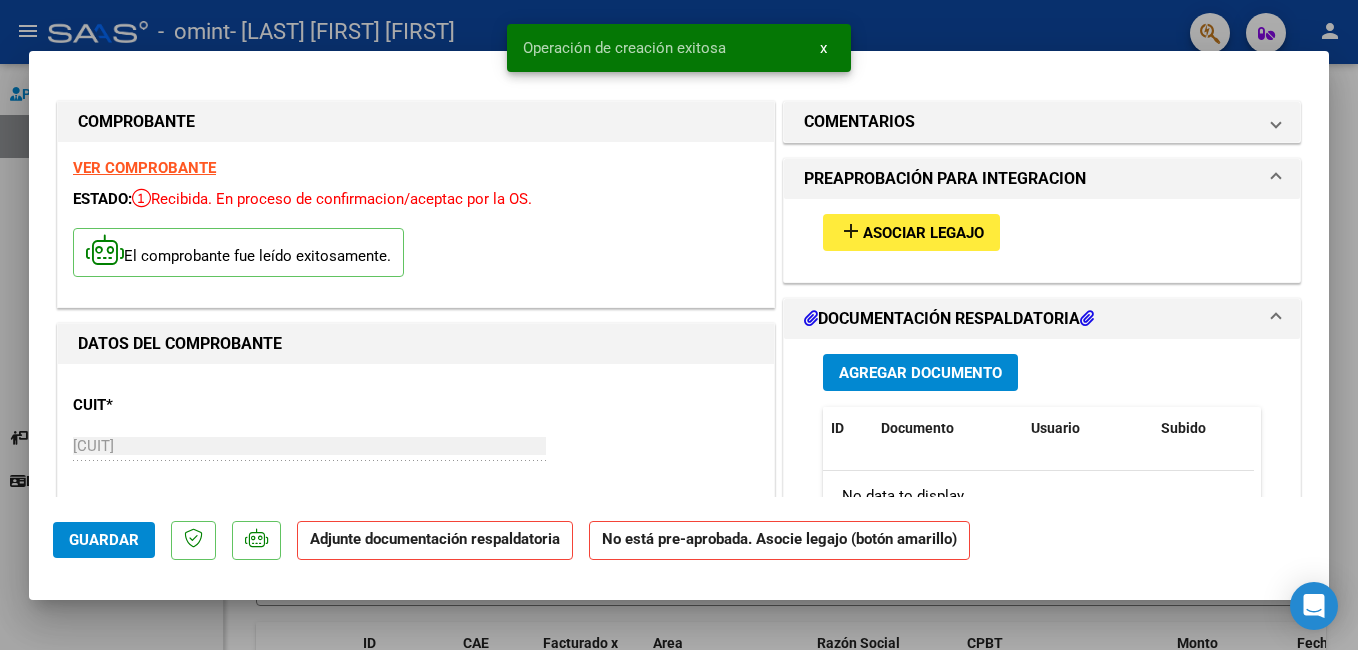 click on "Agregar Documento" at bounding box center (920, 373) 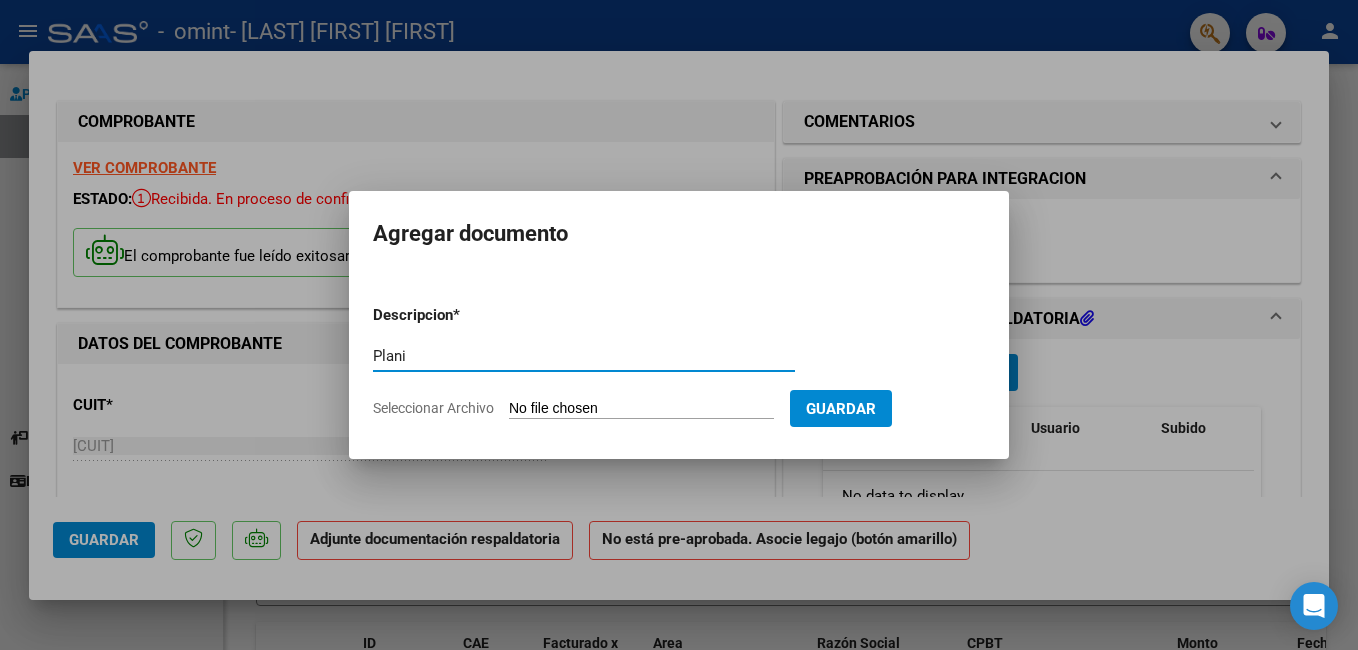 type on "Planilla asistencia" 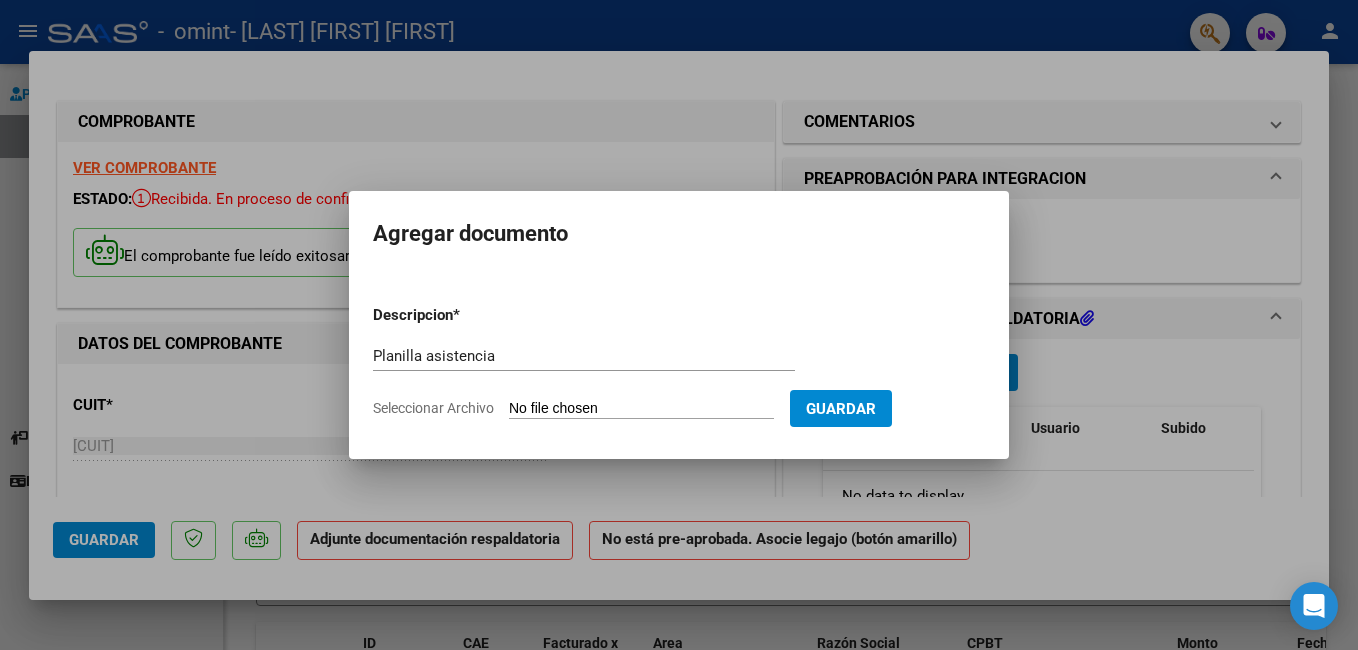 click on "Seleccionar Archivo" at bounding box center [641, 409] 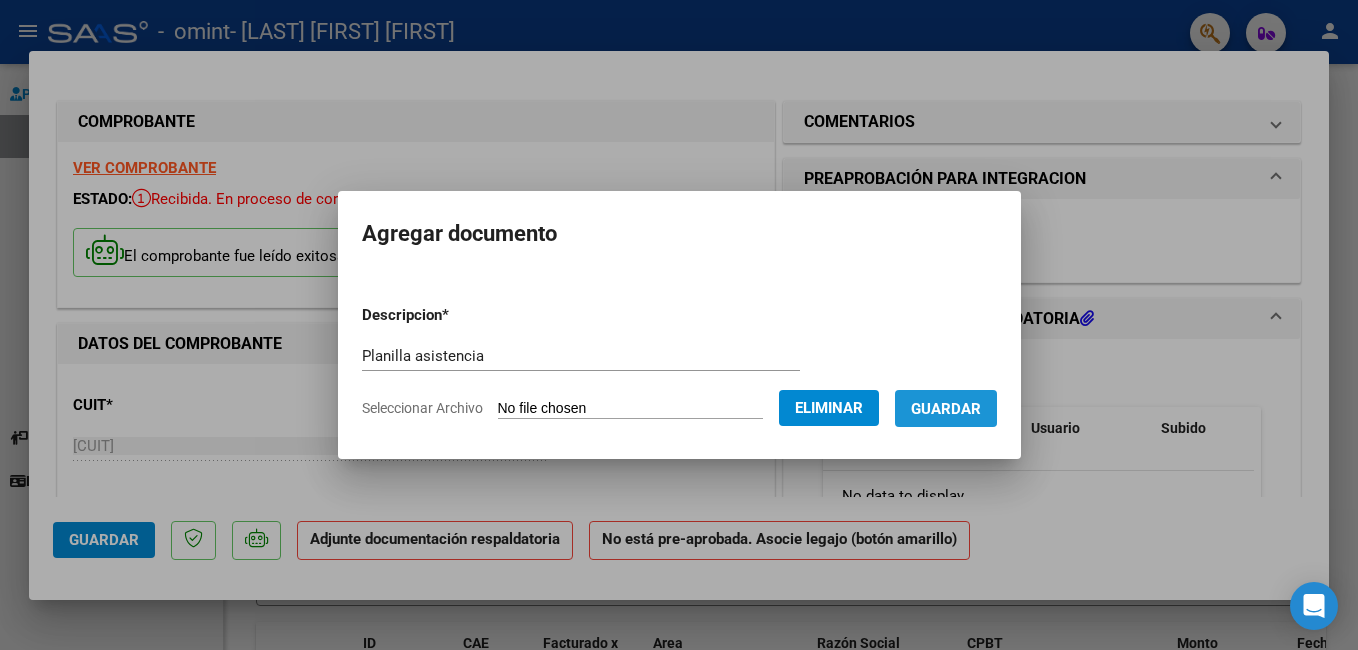 click on "Guardar" at bounding box center [946, 409] 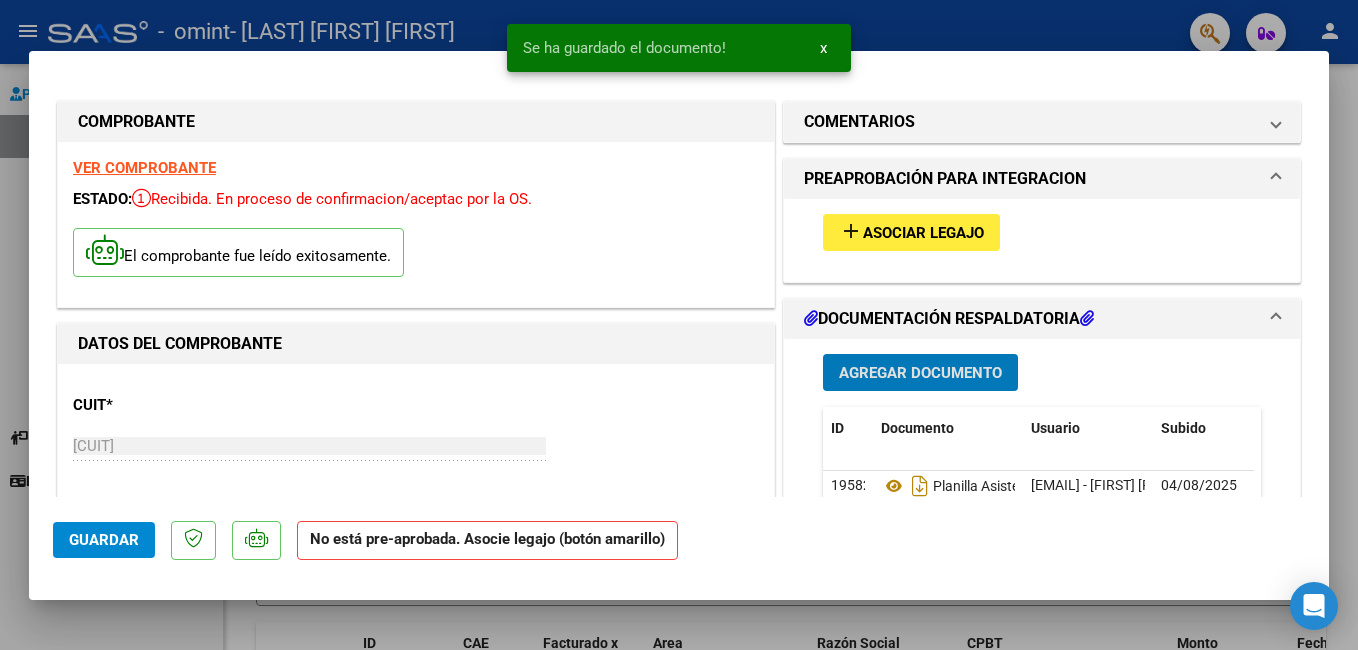 click on "Asociar Legajo" at bounding box center [923, 233] 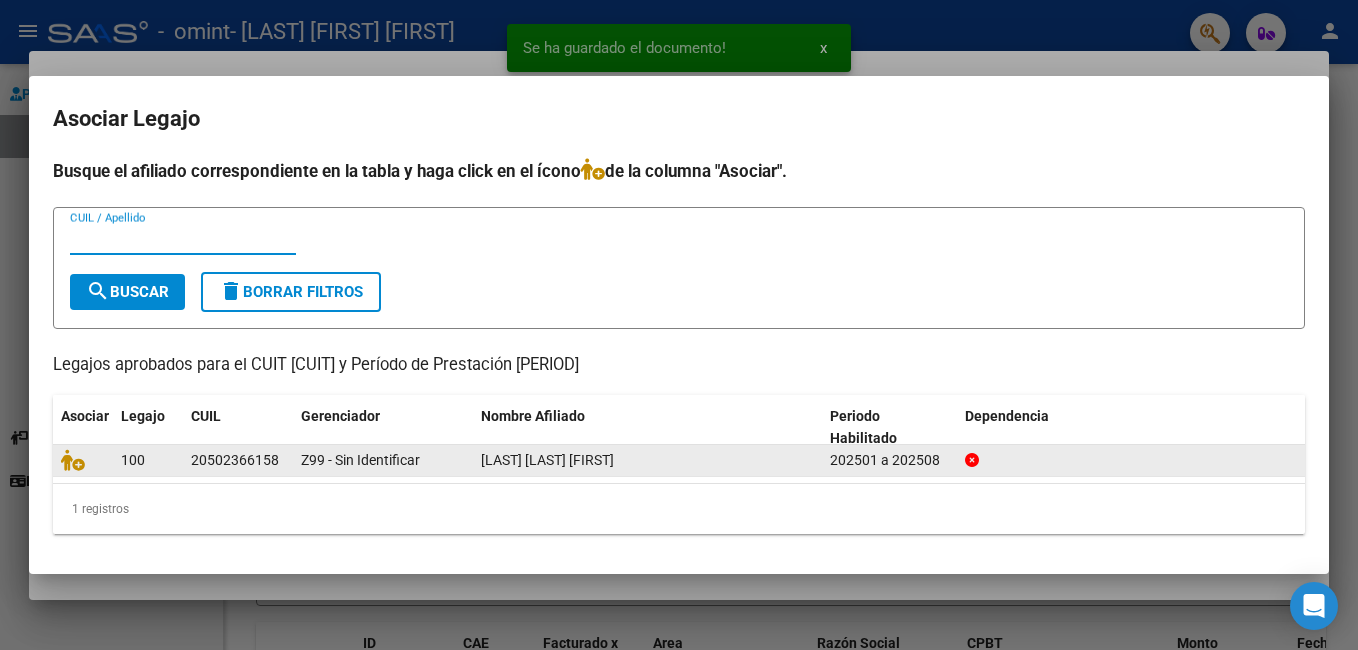 click 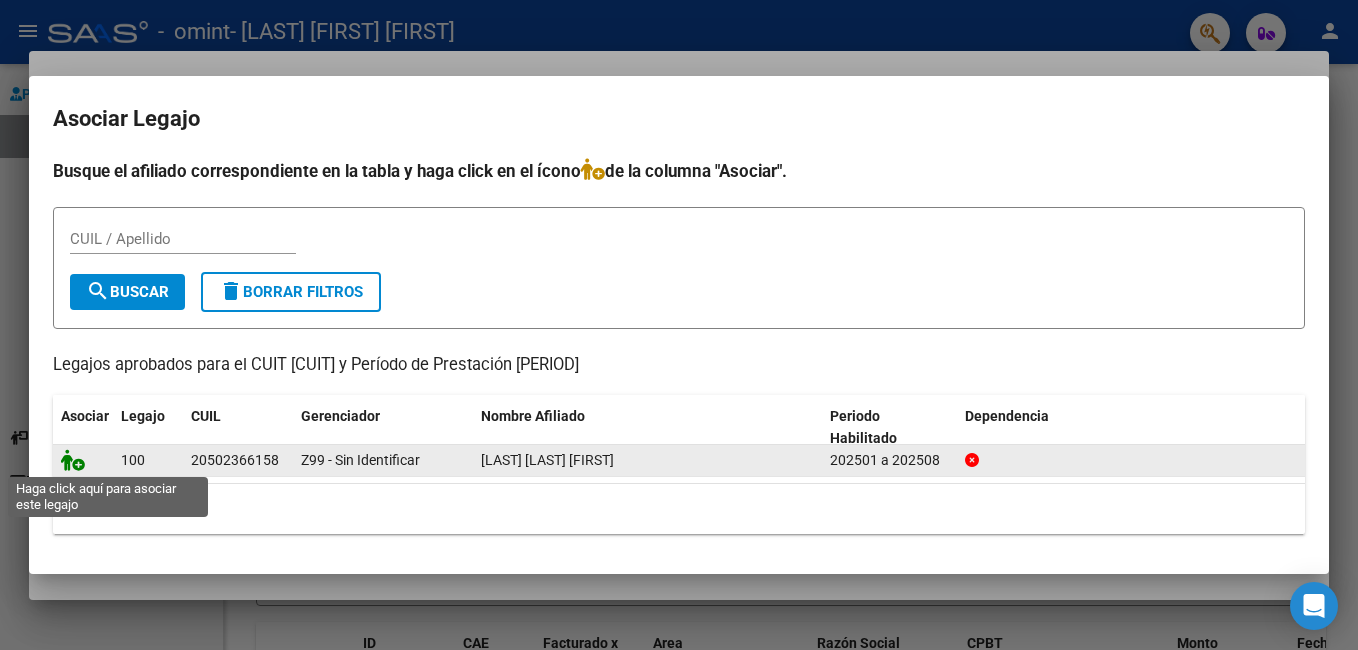 click 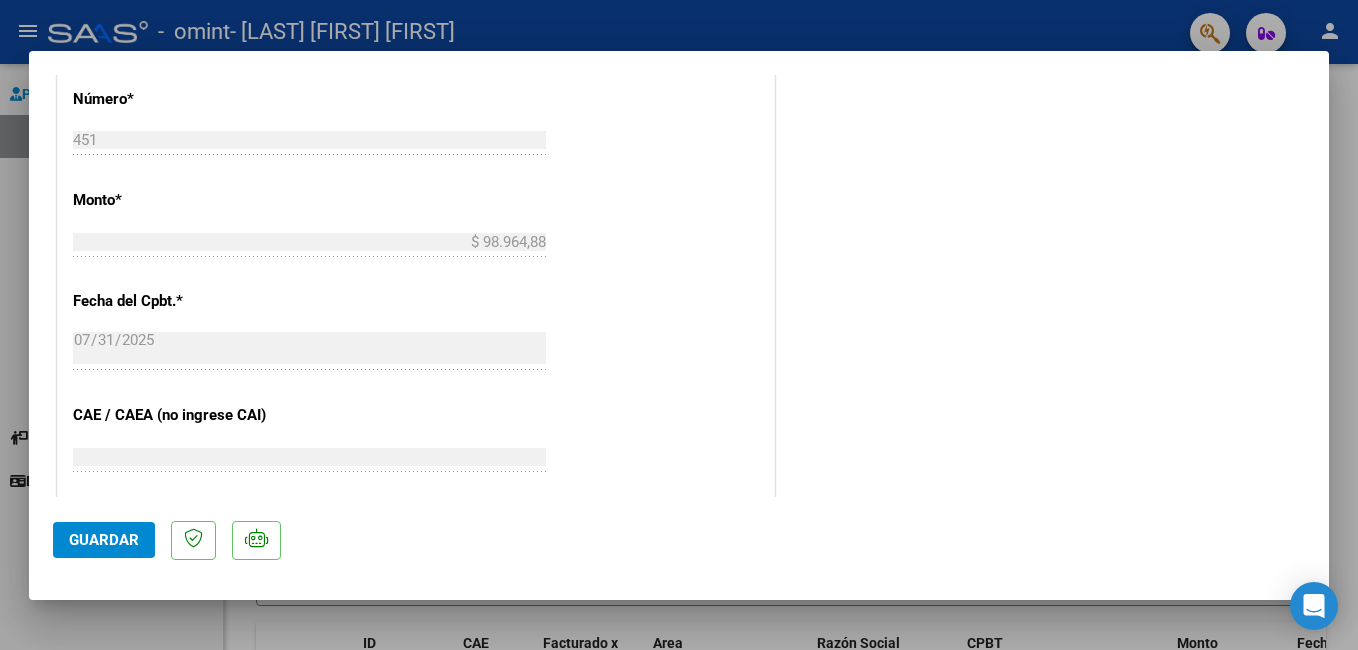 scroll, scrollTop: 1000, scrollLeft: 0, axis: vertical 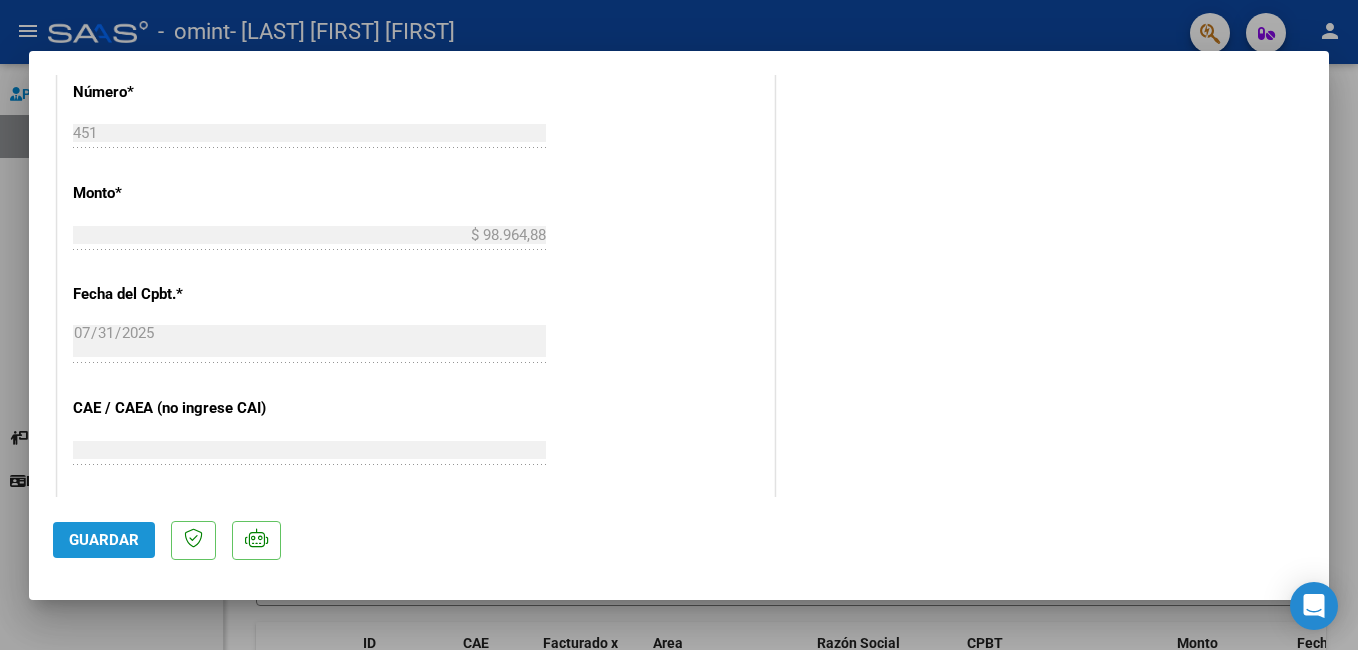 click on "Guardar" 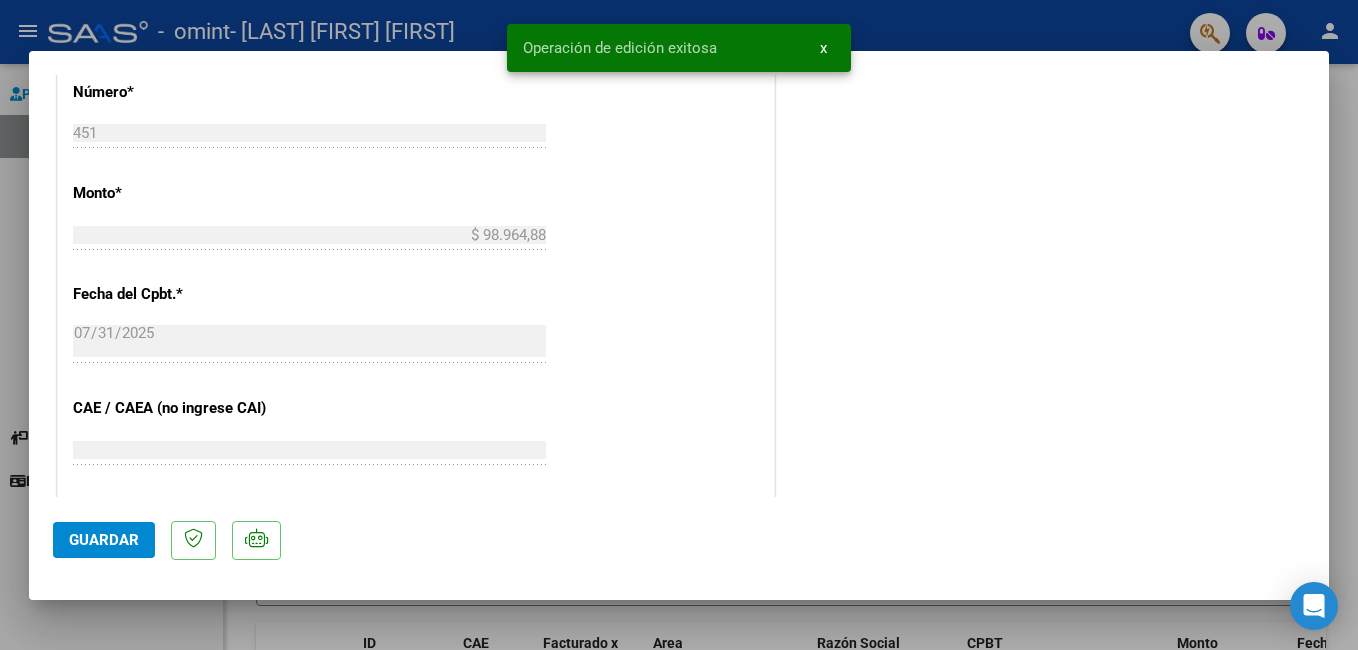 click at bounding box center (679, 325) 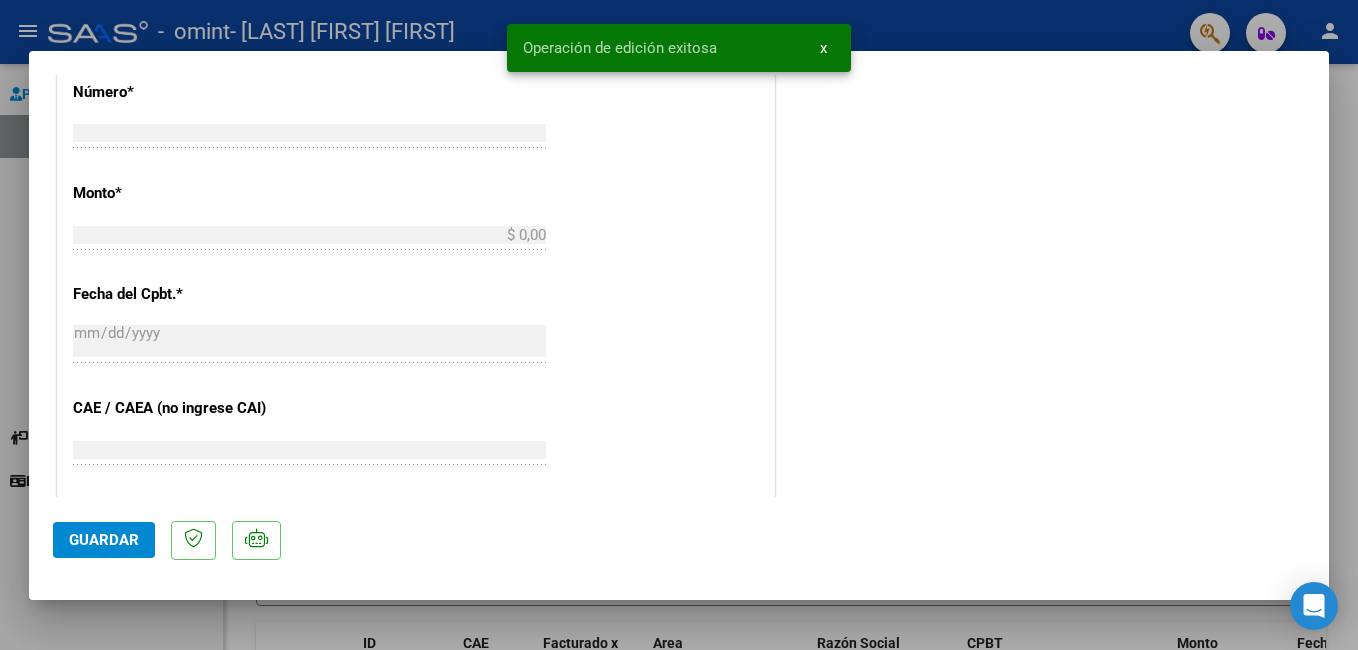 scroll, scrollTop: 1069, scrollLeft: 0, axis: vertical 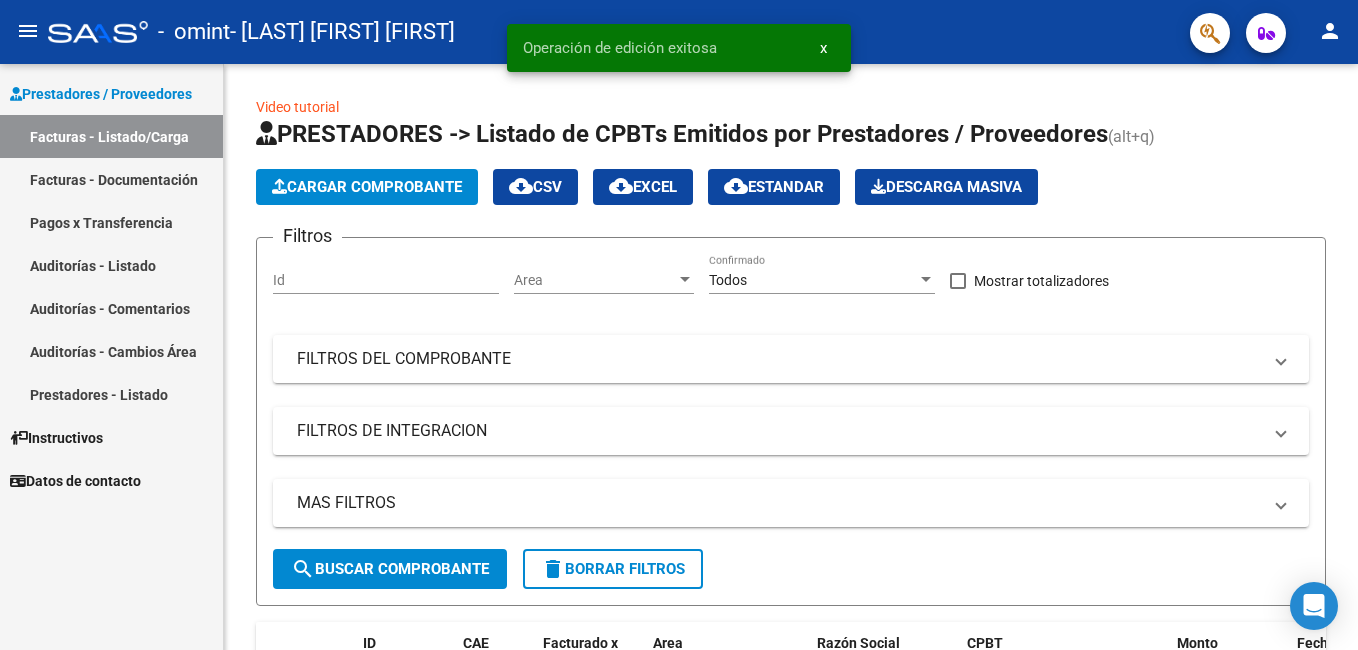 click on "Facturas - Documentación" at bounding box center [111, 179] 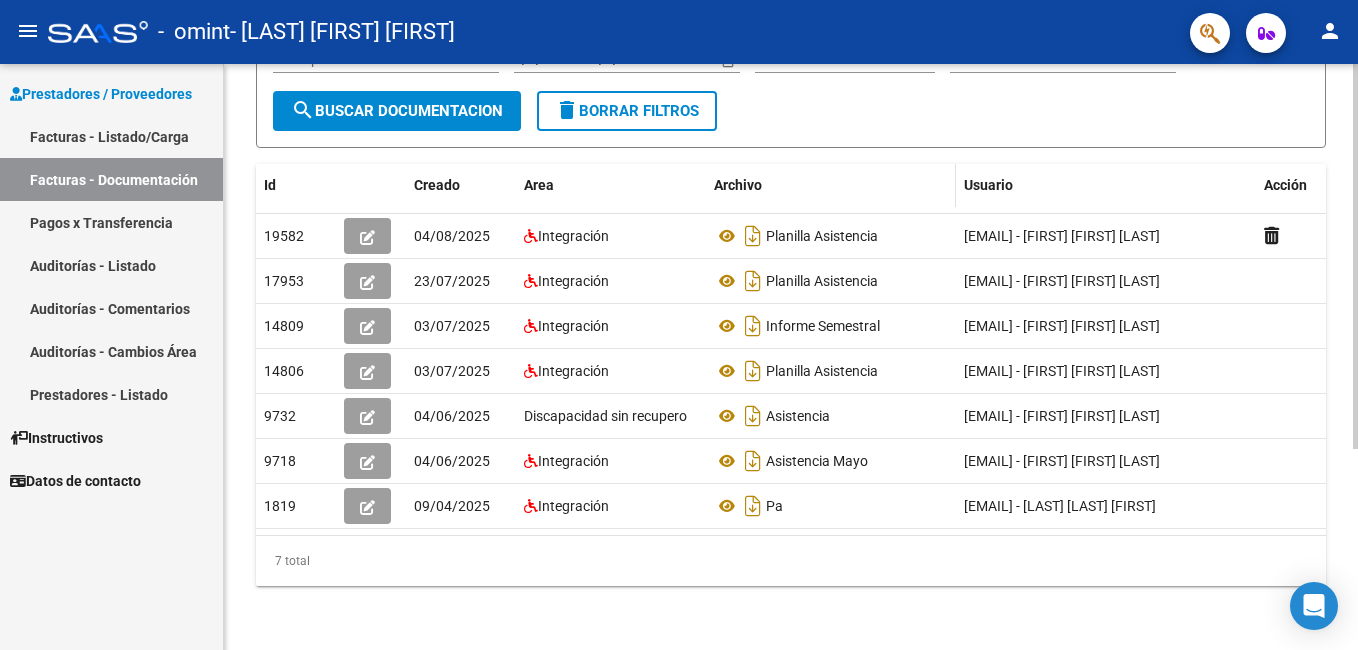 scroll, scrollTop: 300, scrollLeft: 0, axis: vertical 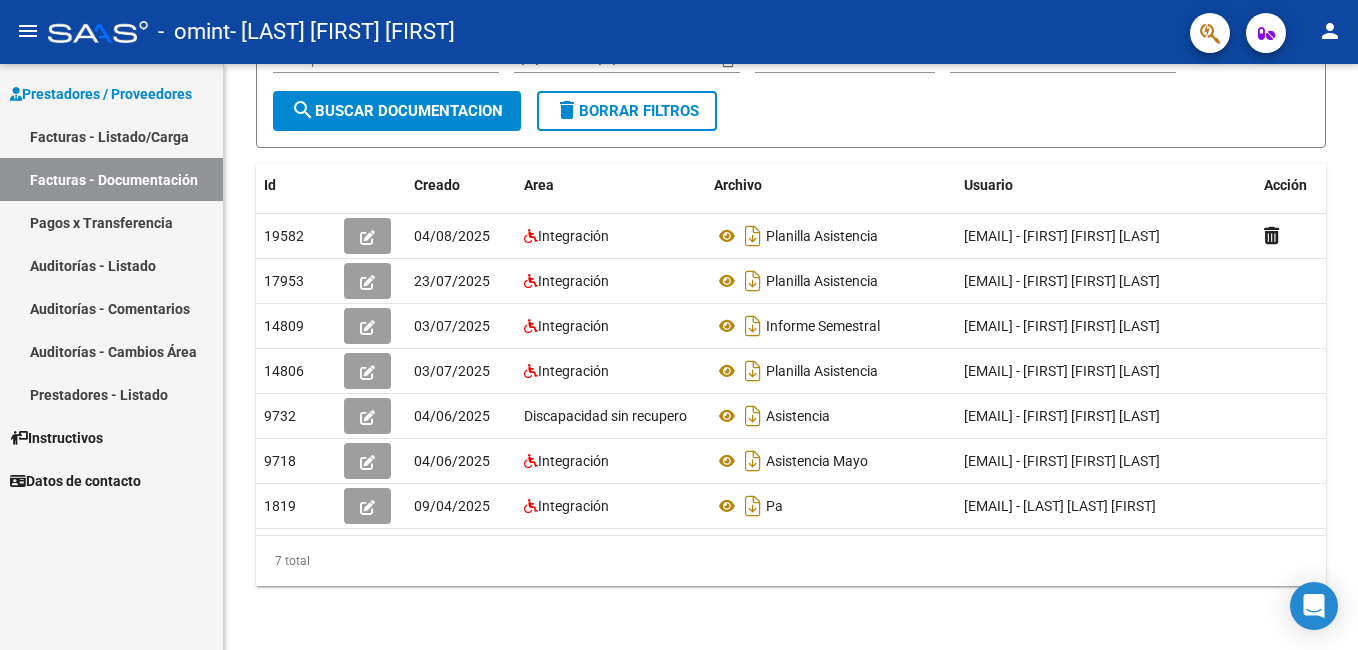 click on "Pagos x Transferencia" at bounding box center [111, 222] 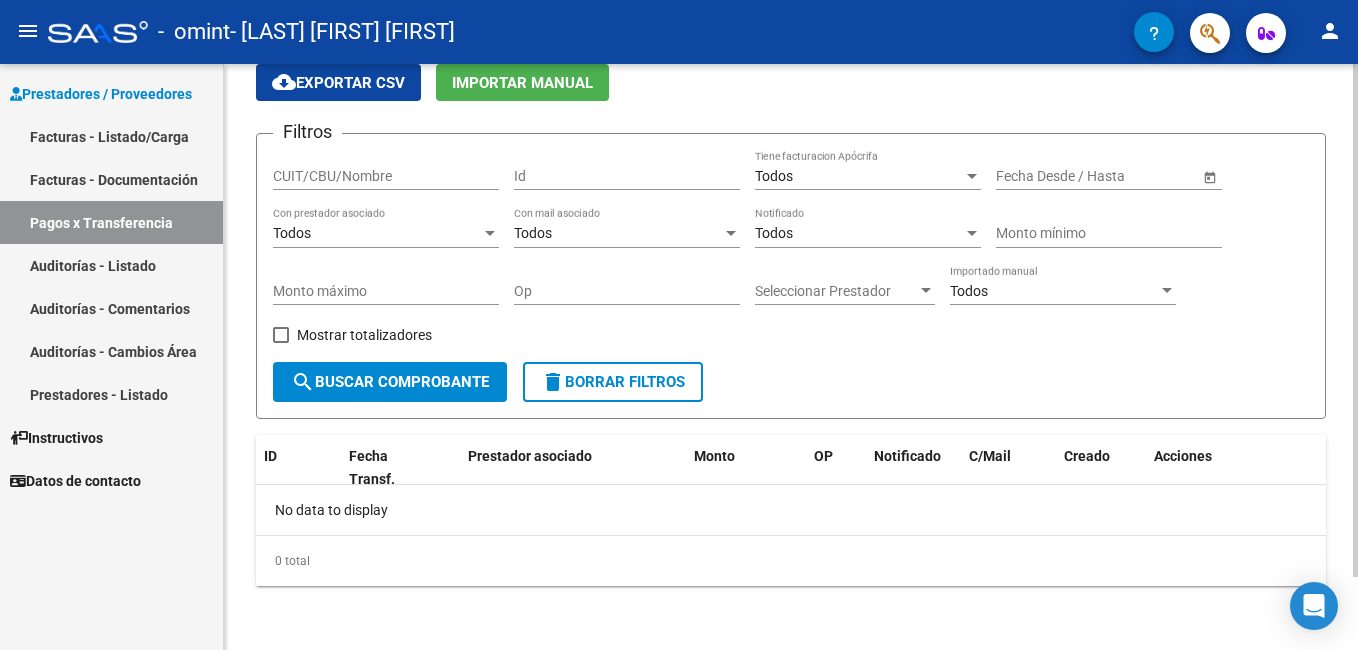 scroll, scrollTop: 0, scrollLeft: 0, axis: both 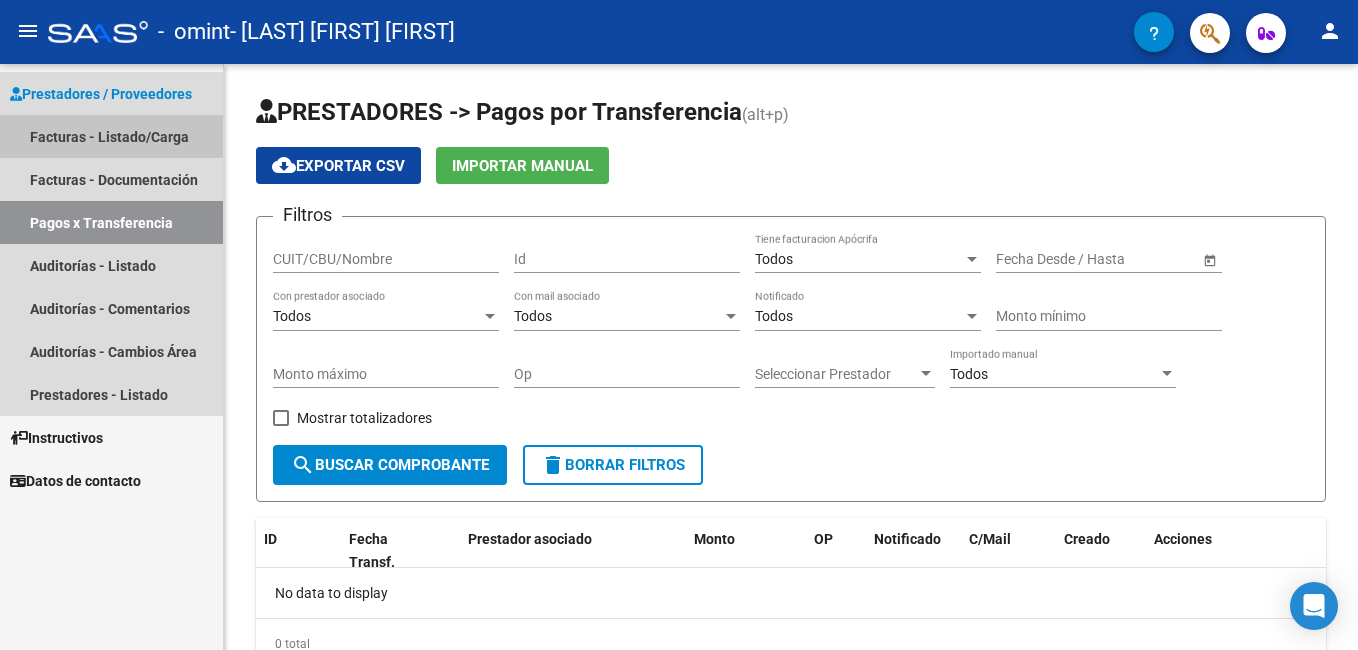 click on "Facturas - Listado/Carga" at bounding box center (111, 136) 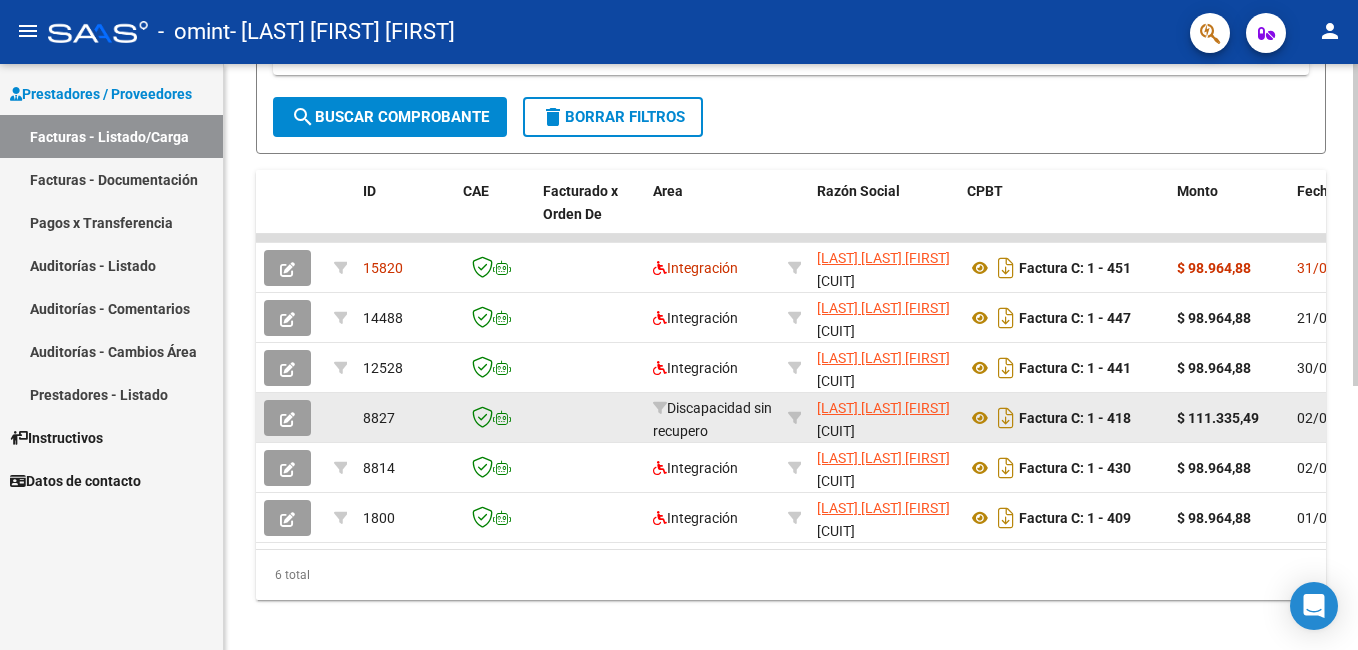 scroll, scrollTop: 482, scrollLeft: 0, axis: vertical 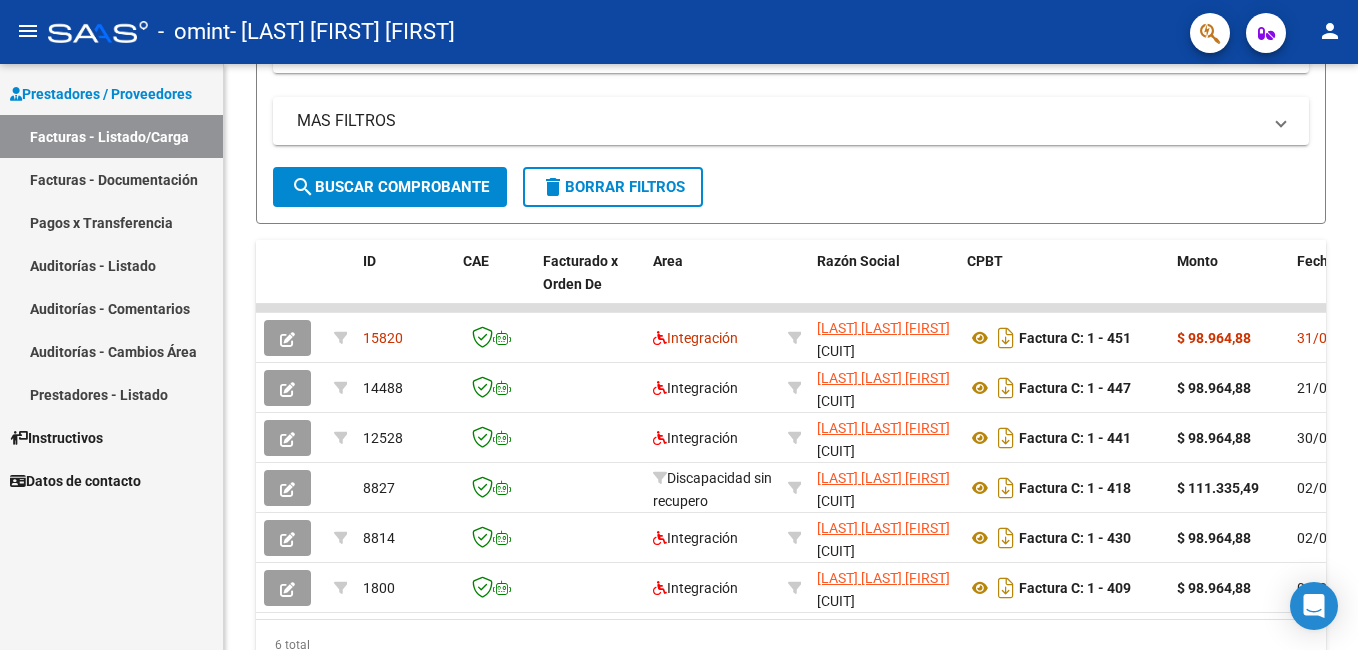click on "person" 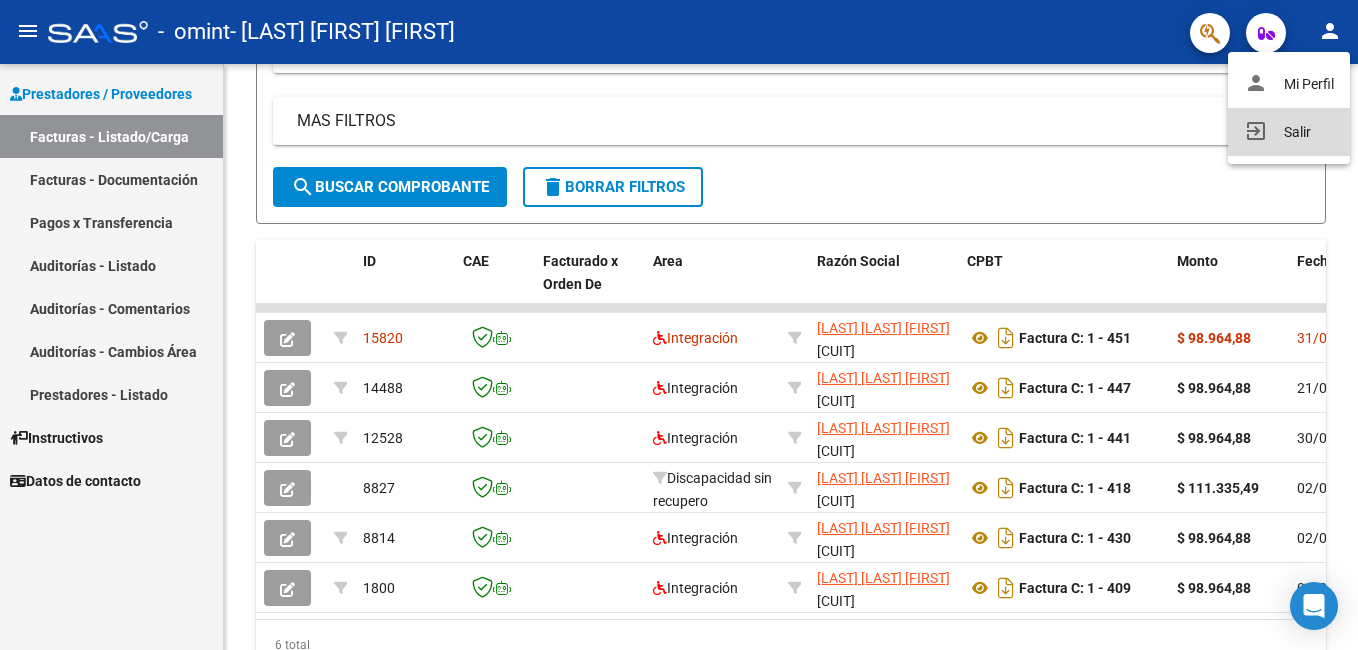 click on "exit_to_app  Salir" at bounding box center (1289, 132) 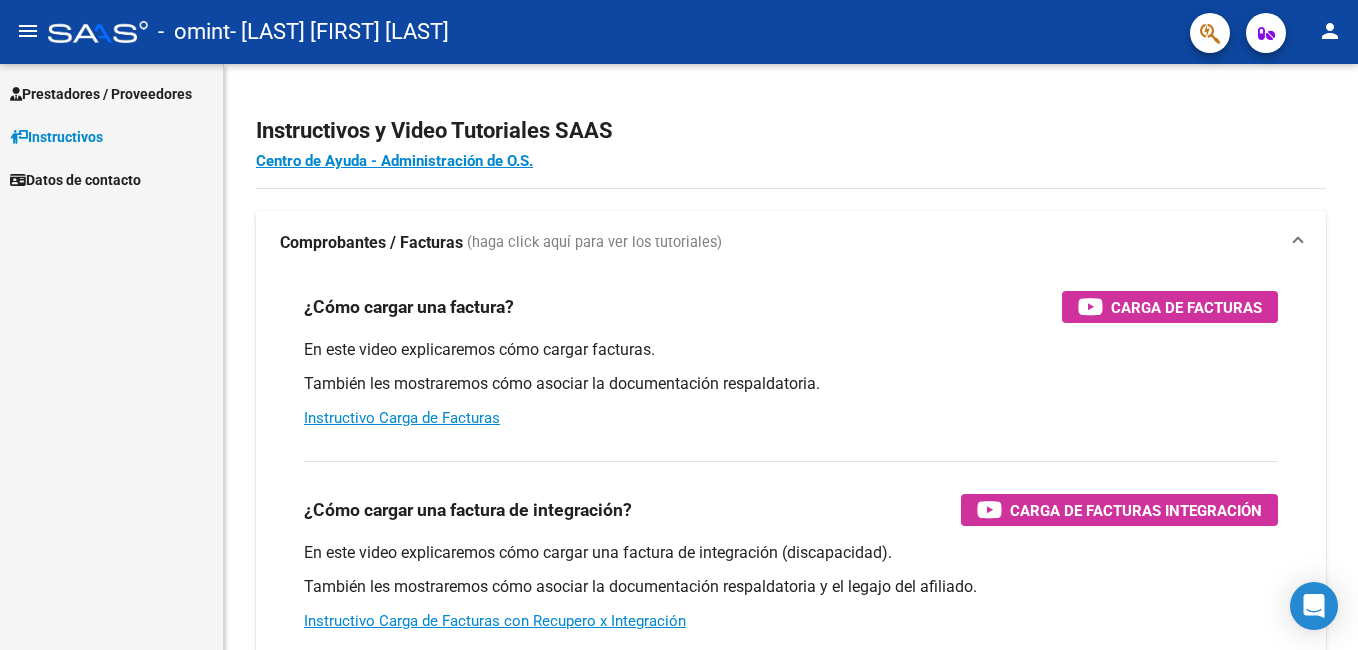 scroll, scrollTop: 0, scrollLeft: 0, axis: both 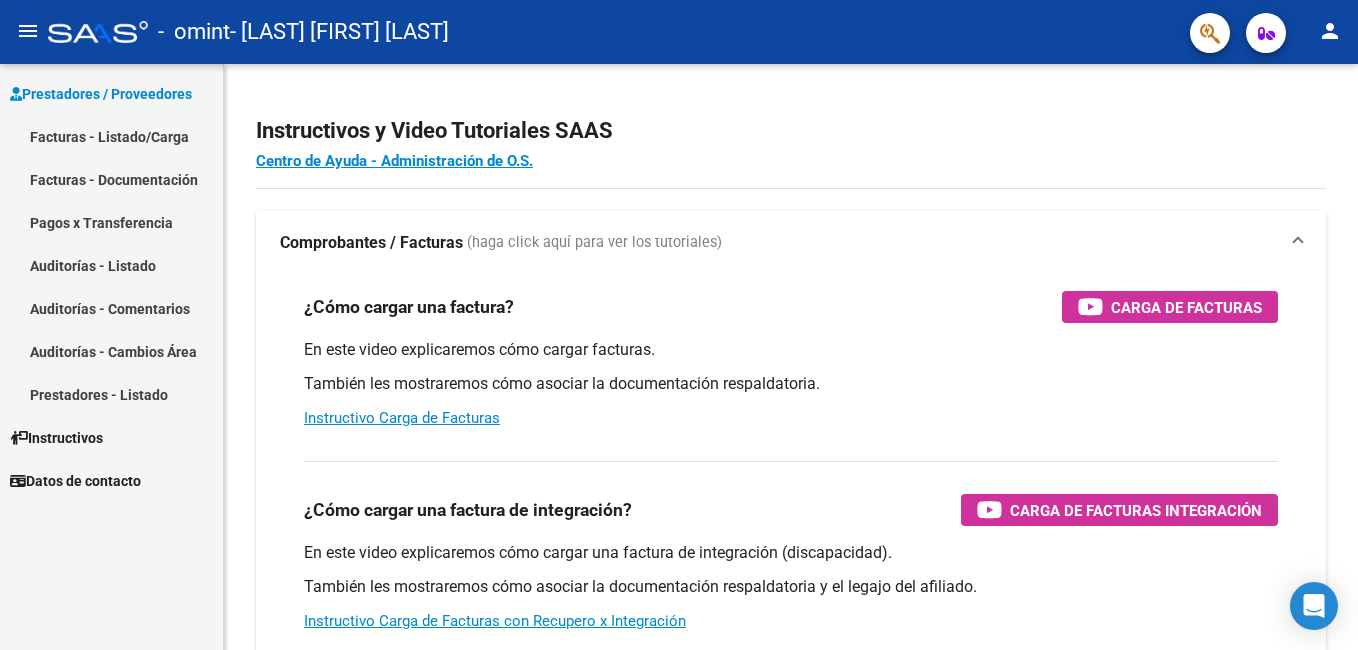 click on "Facturas - Listado/Carga" at bounding box center [111, 136] 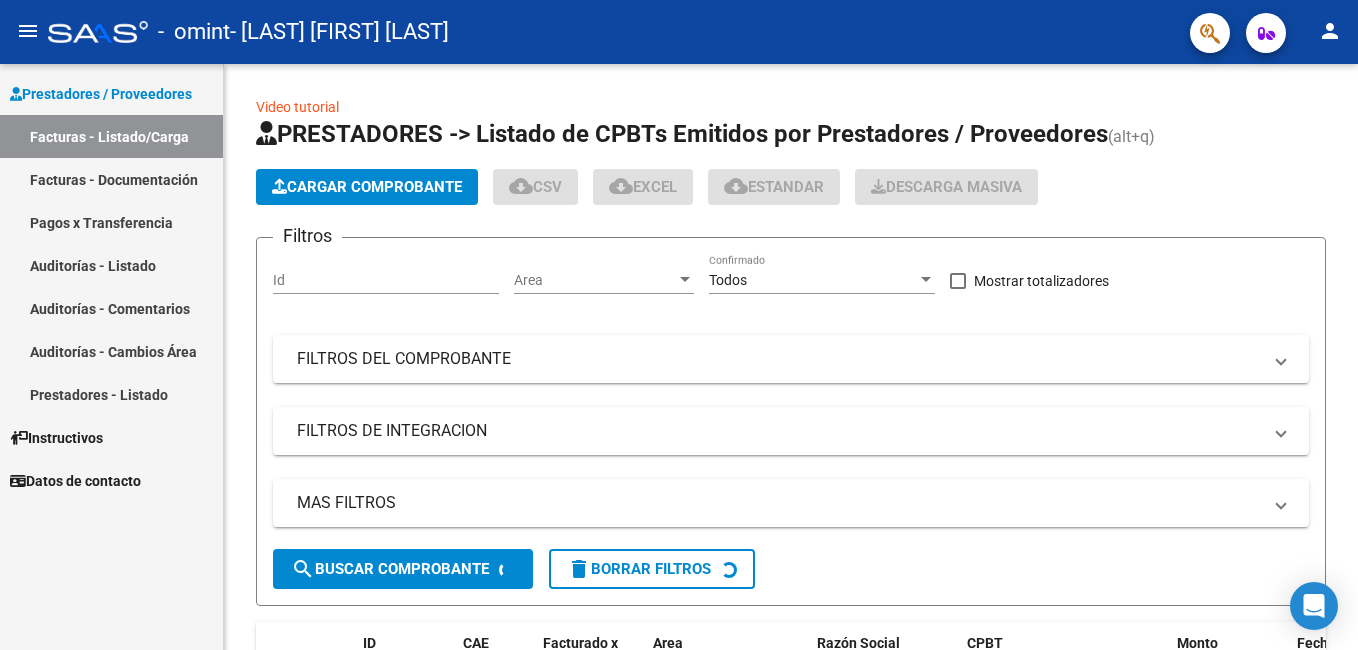 click on "Facturas - Documentación" at bounding box center [111, 179] 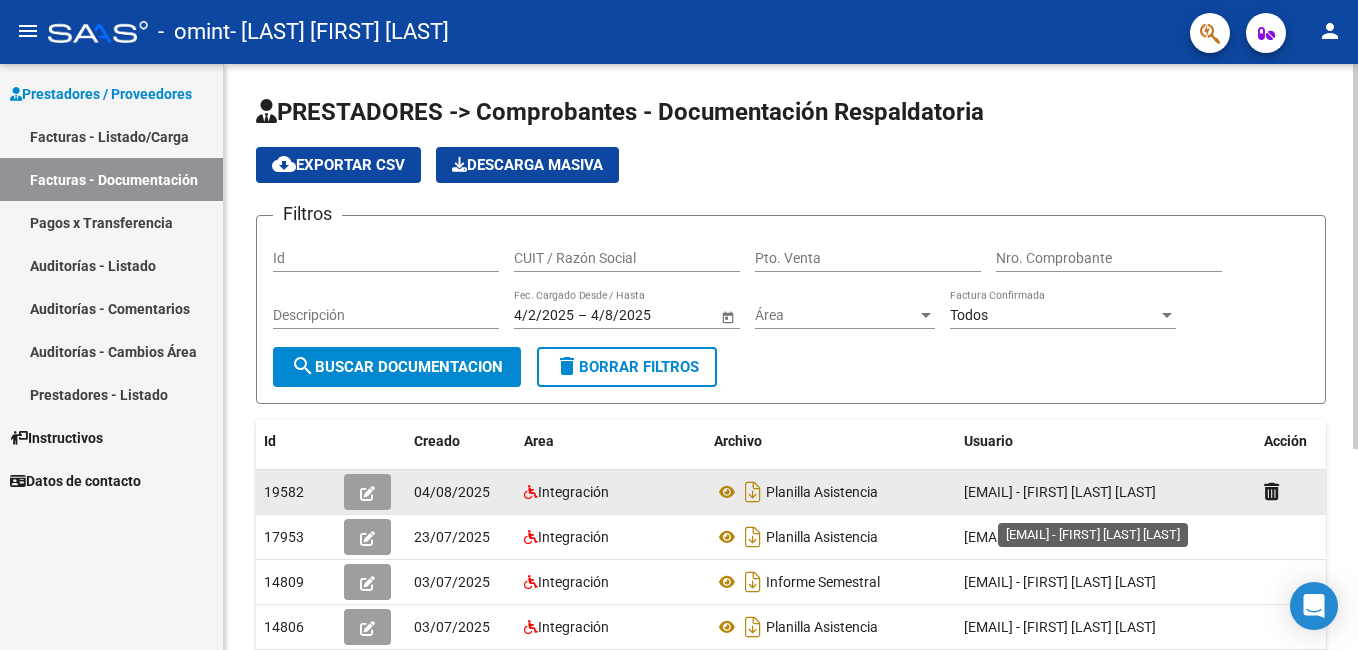 scroll, scrollTop: 4, scrollLeft: 0, axis: vertical 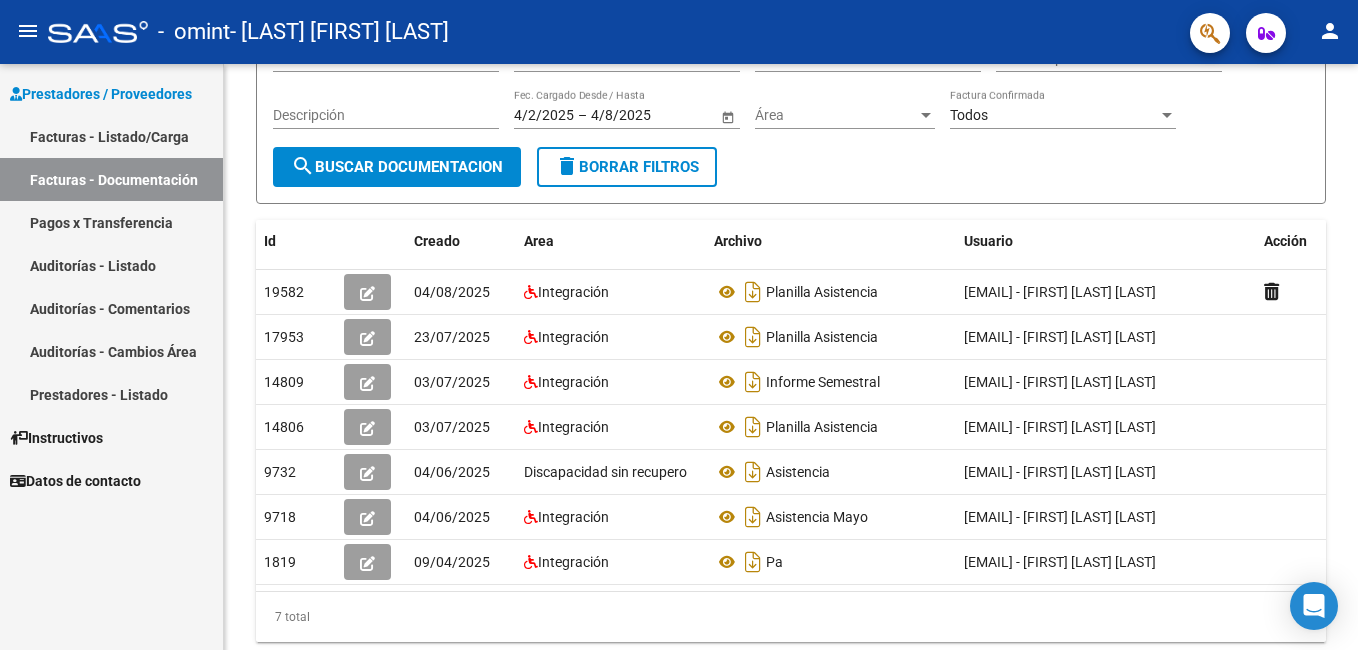 click on "Facturas - Listado/Carga" at bounding box center [111, 136] 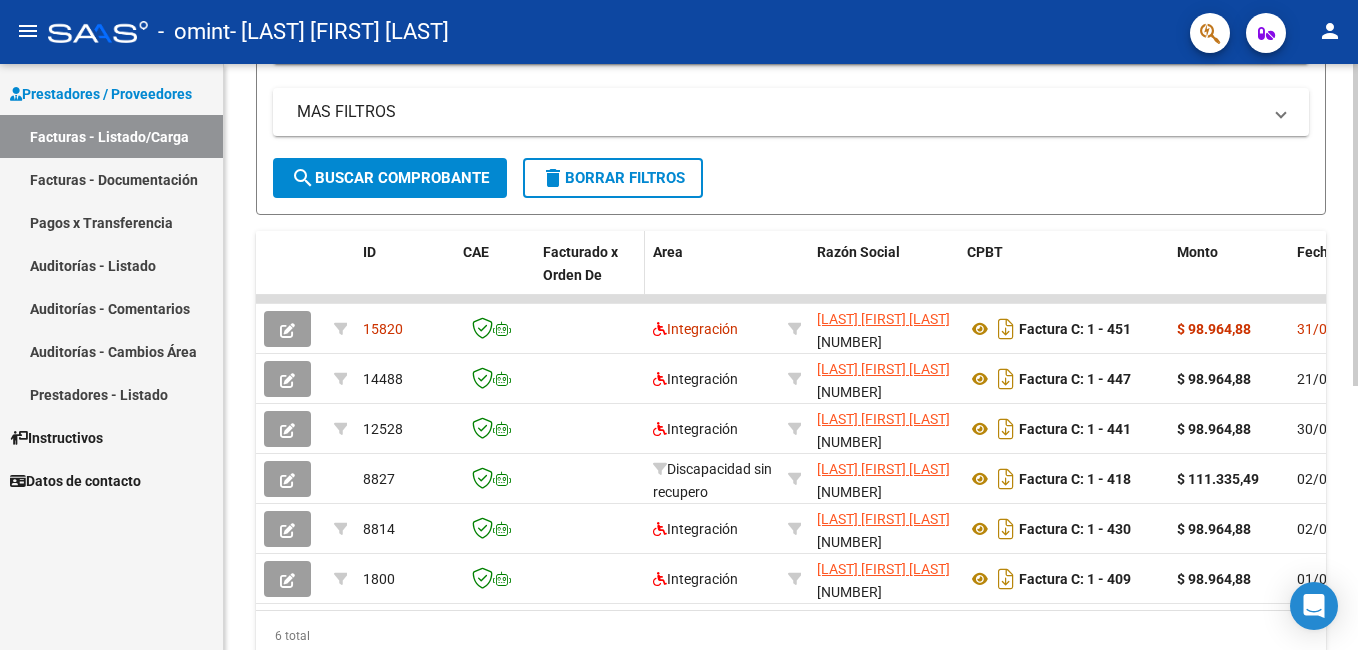 scroll, scrollTop: 400, scrollLeft: 0, axis: vertical 